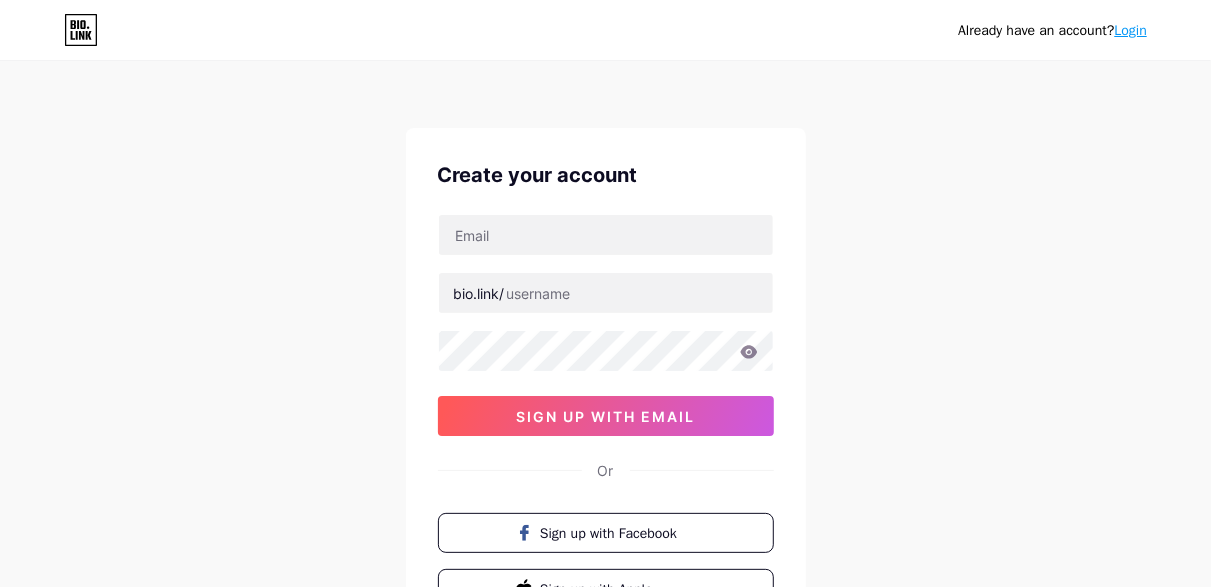 scroll, scrollTop: 15, scrollLeft: 0, axis: vertical 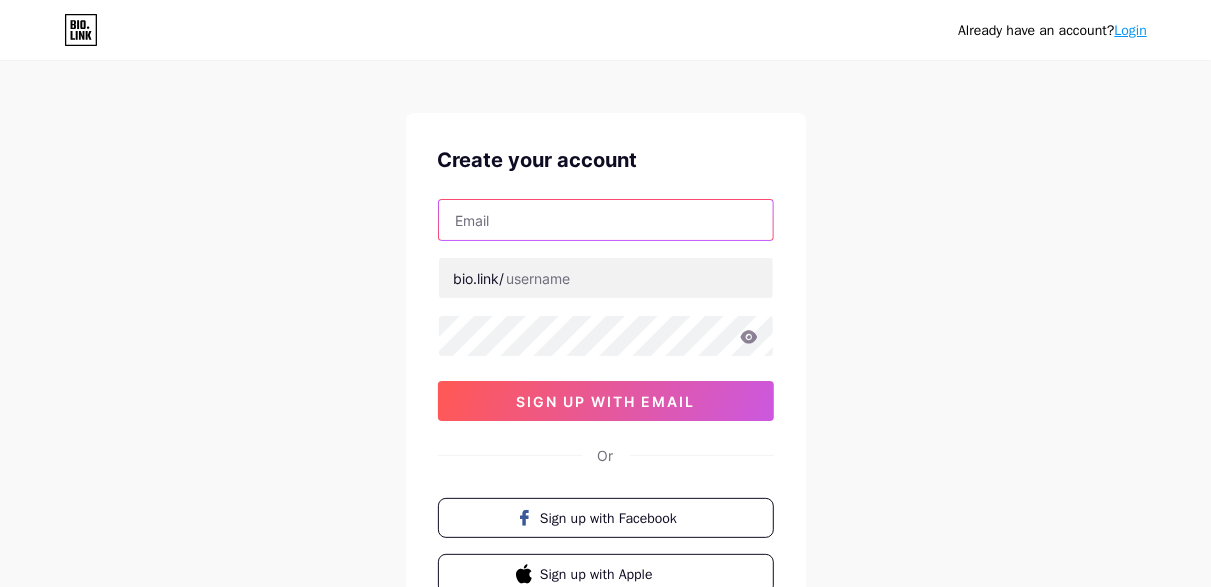click at bounding box center (606, 220) 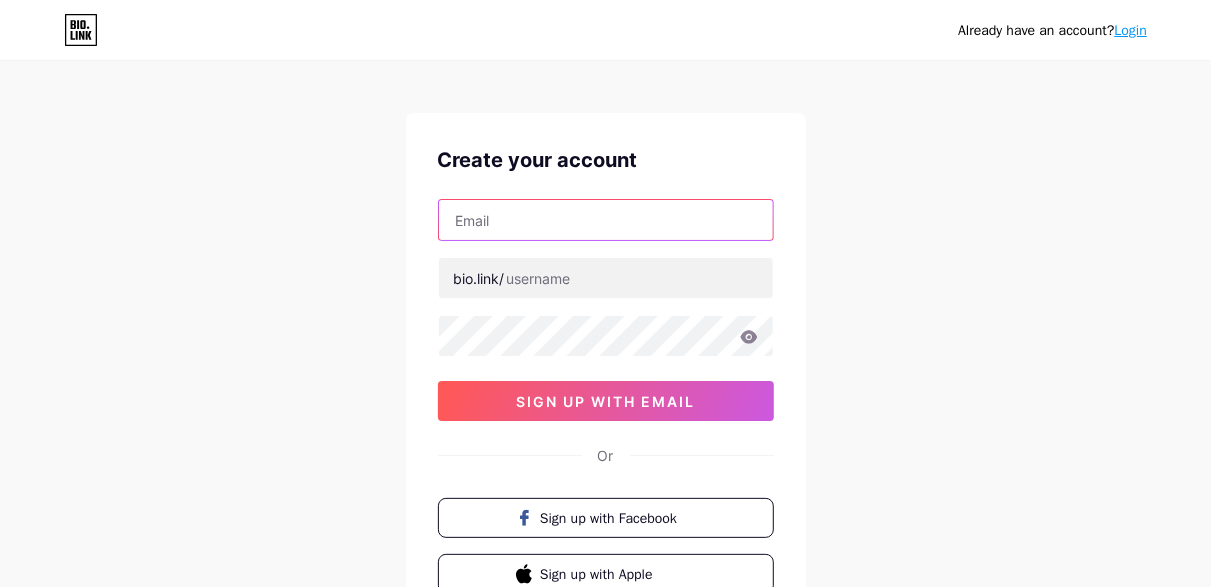 click at bounding box center [606, 220] 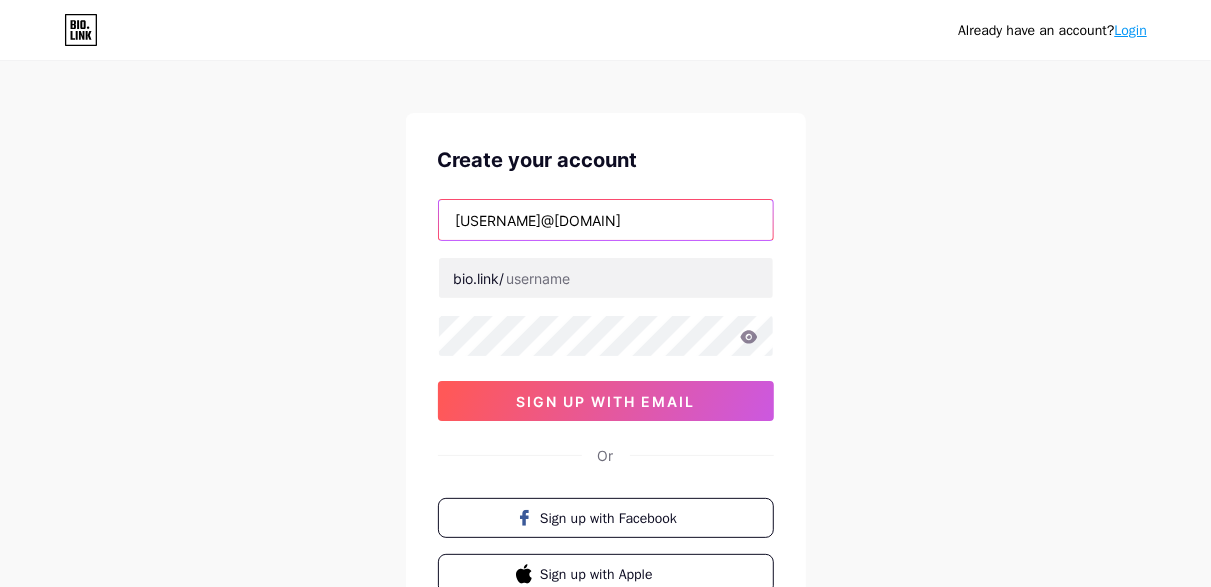 type on "[USERNAME]@[DOMAIN]" 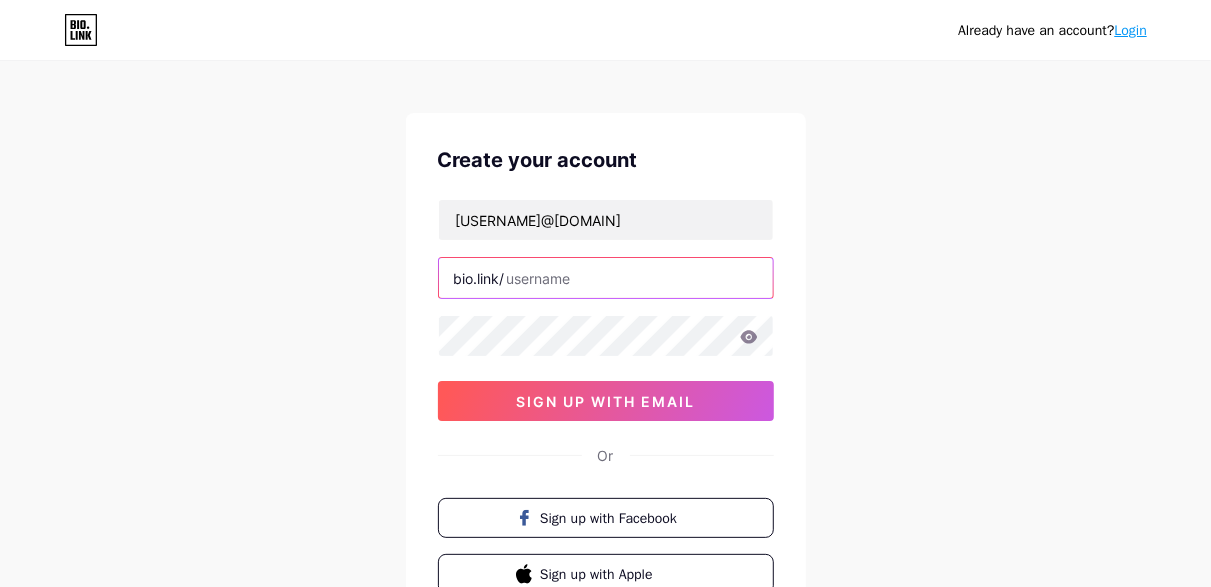 click at bounding box center (606, 278) 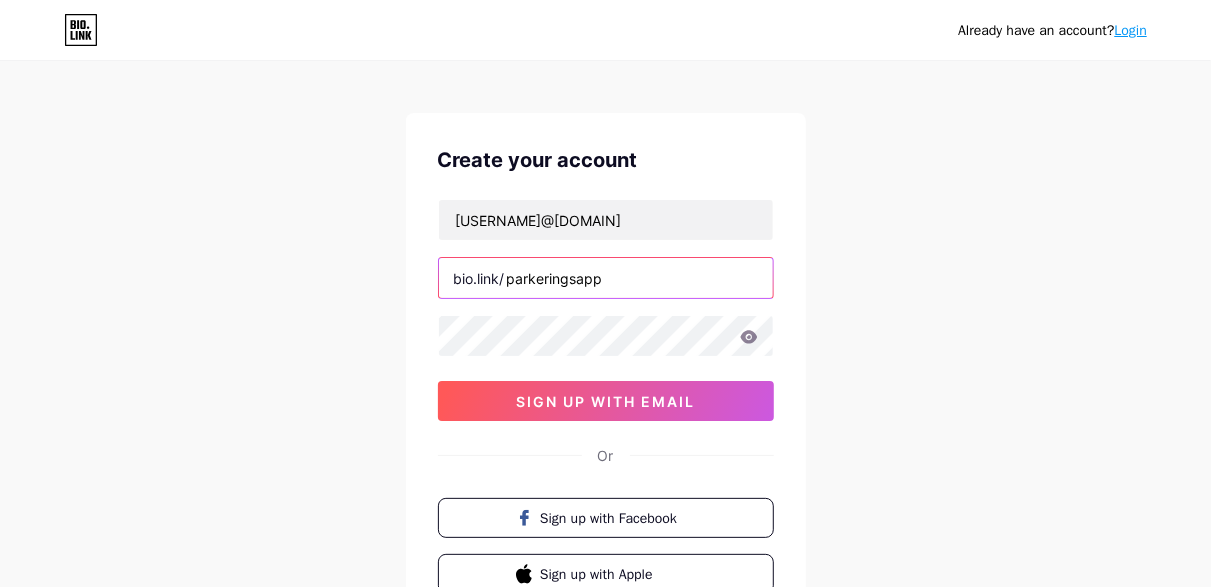 type on "parkeringsapp" 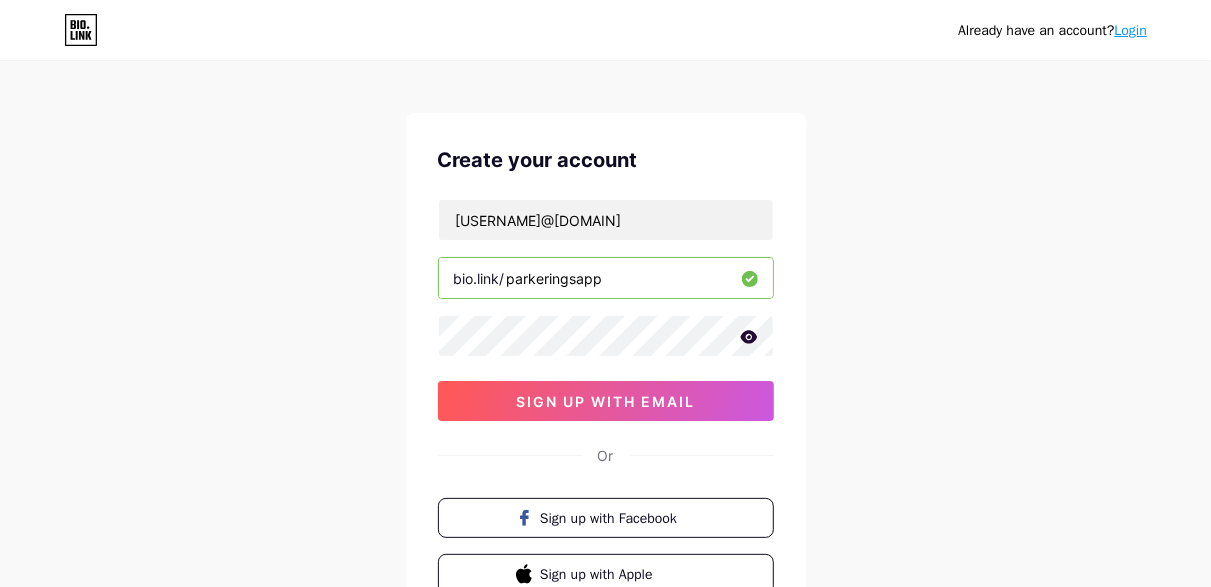 click 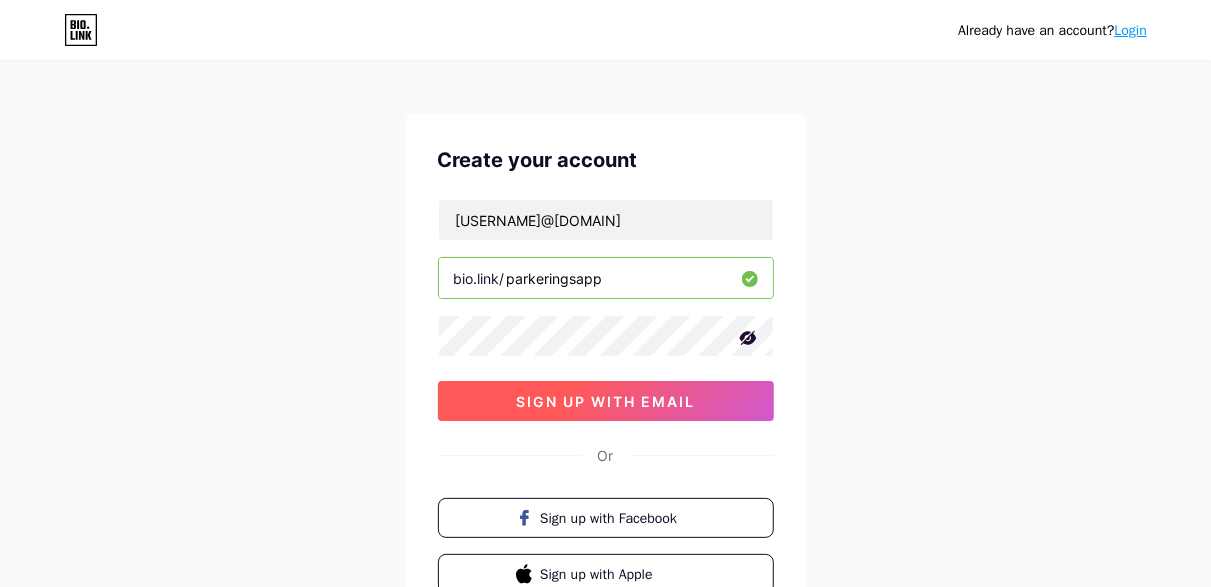 click on "sign up with email" at bounding box center [605, 401] 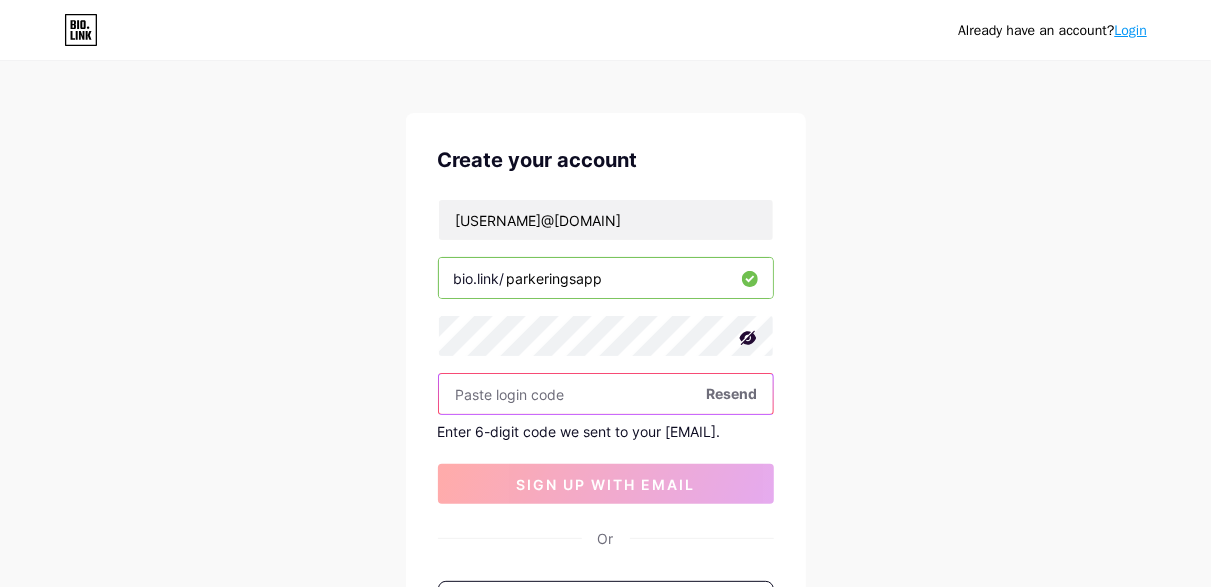 click at bounding box center [606, 394] 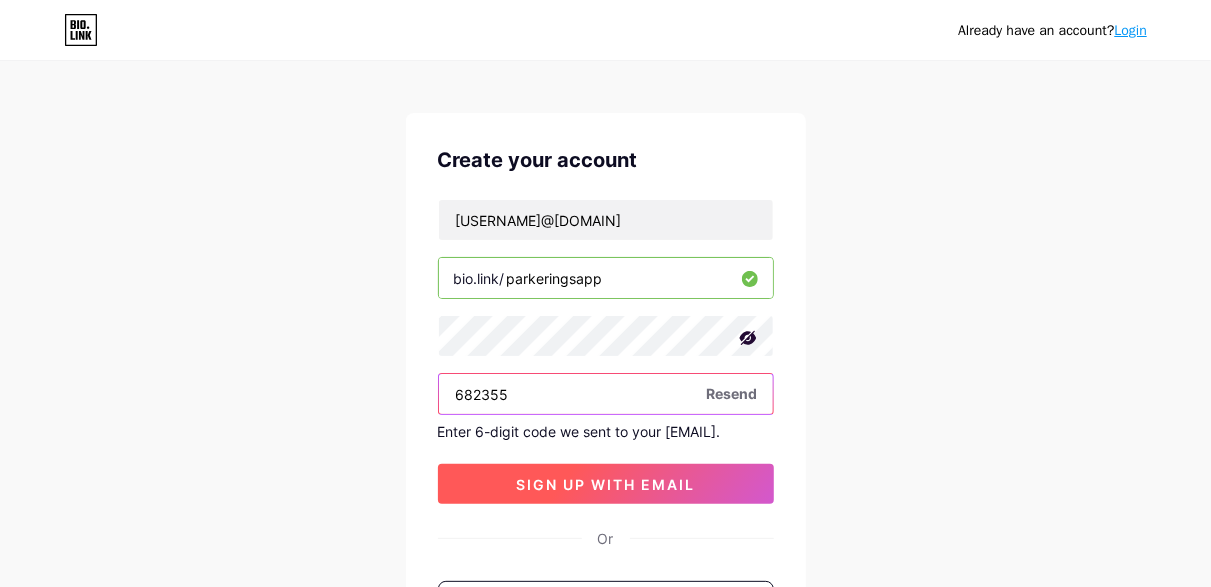 type on "682355" 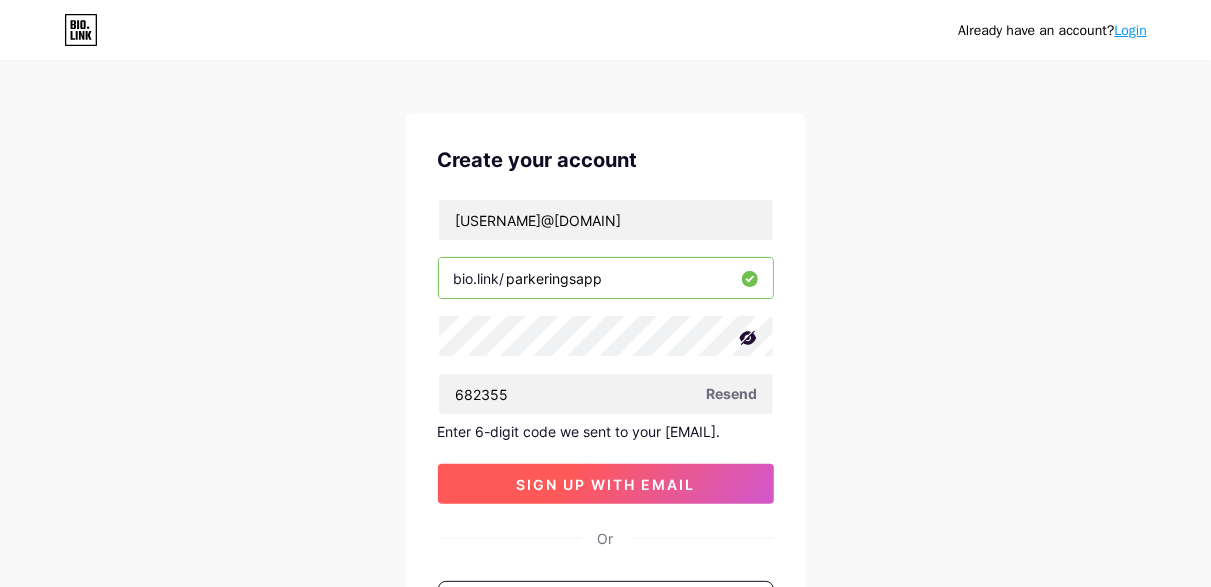 click on "sign up with email" at bounding box center (605, 484) 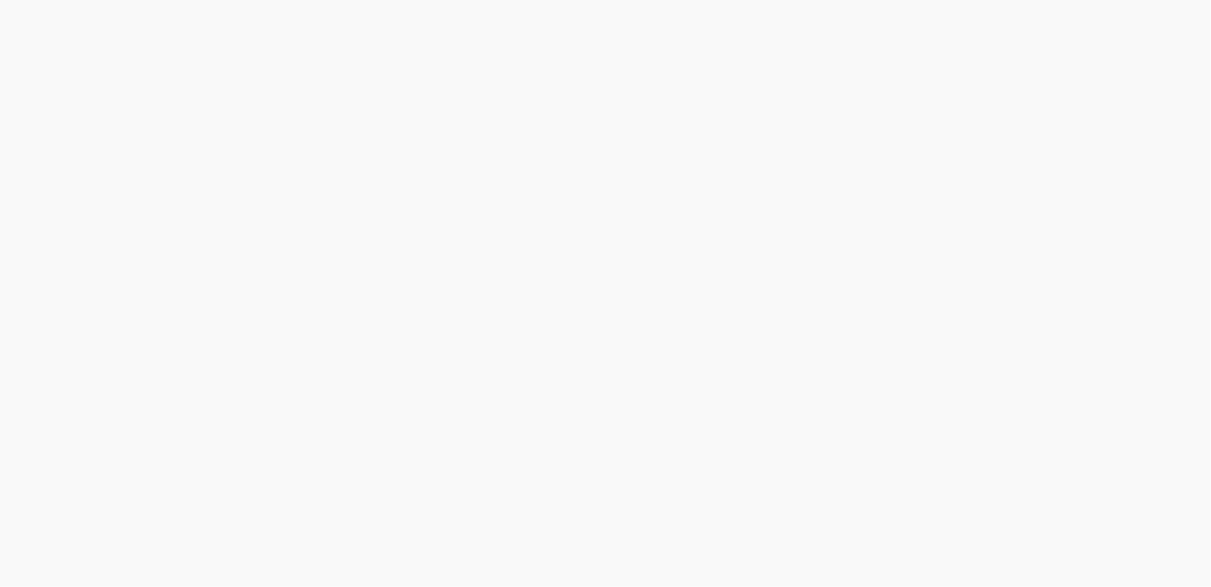 scroll, scrollTop: 0, scrollLeft: 0, axis: both 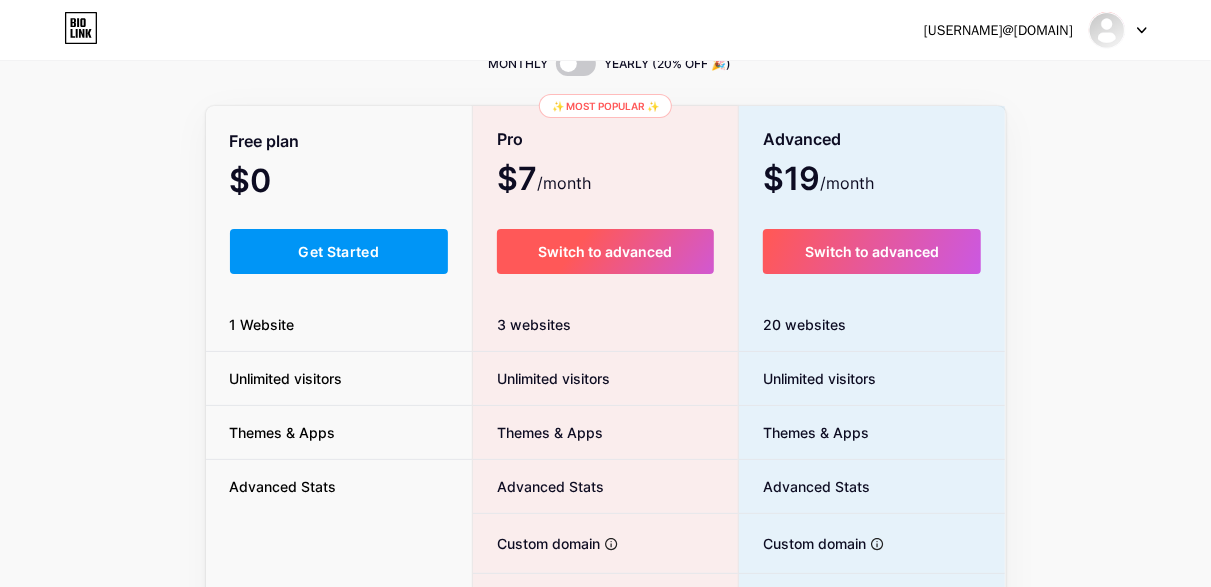 click on "Switch to advanced" at bounding box center [605, 251] 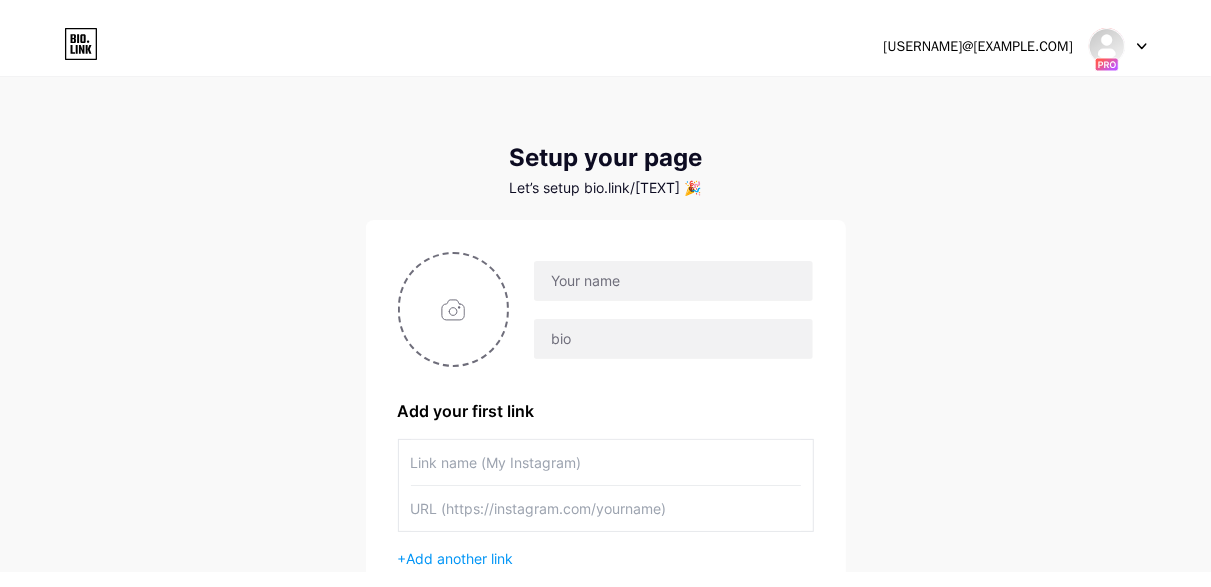 scroll, scrollTop: 96, scrollLeft: 0, axis: vertical 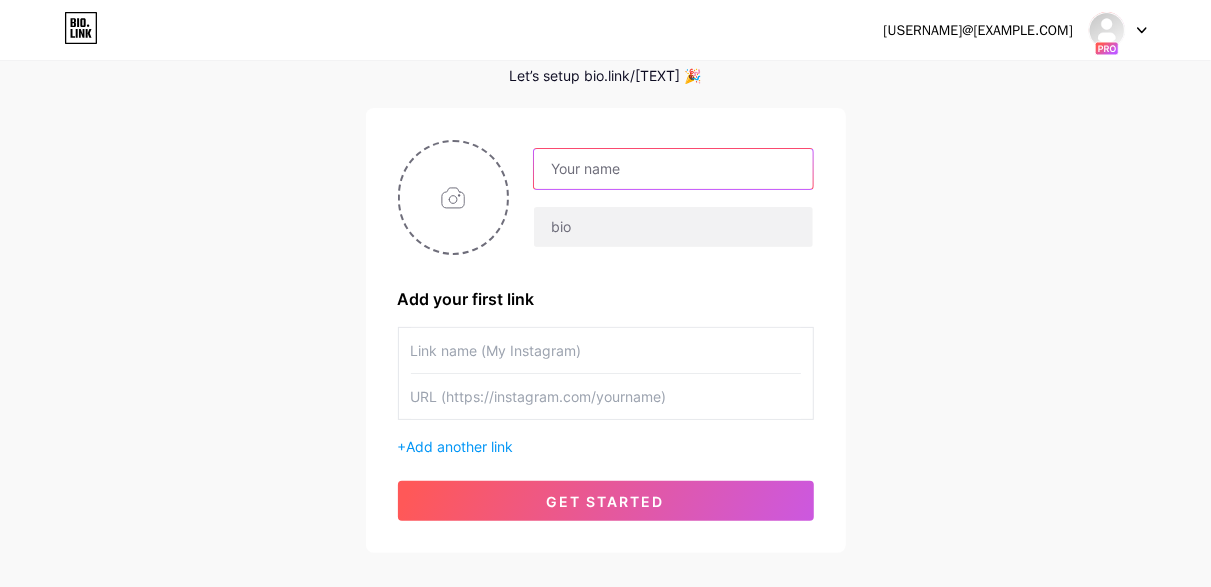 click at bounding box center [673, 169] 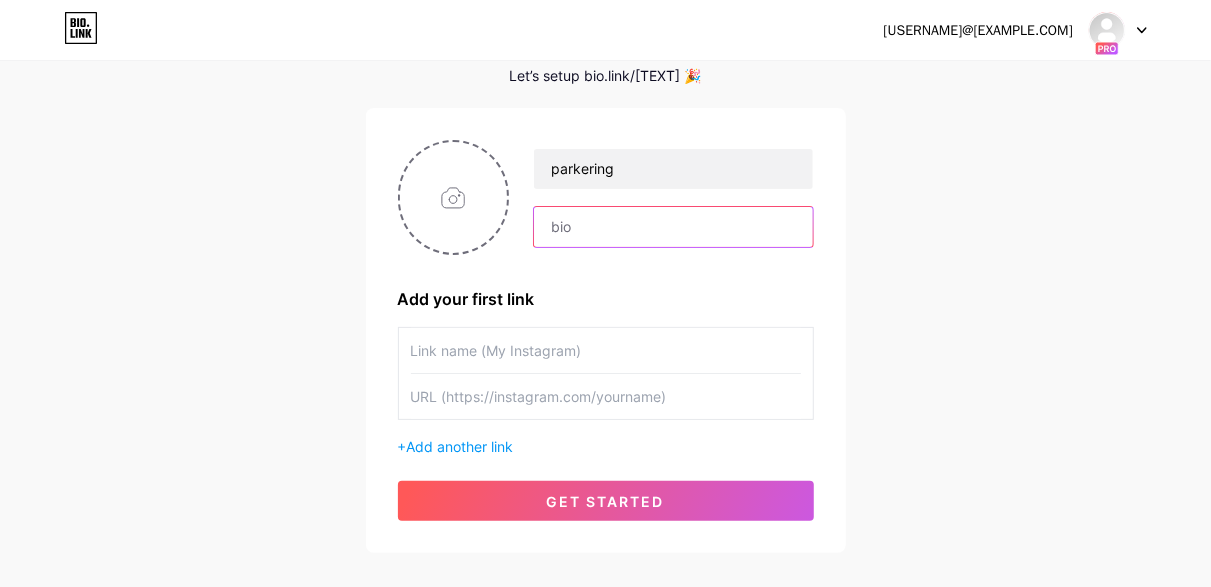 click at bounding box center [673, 227] 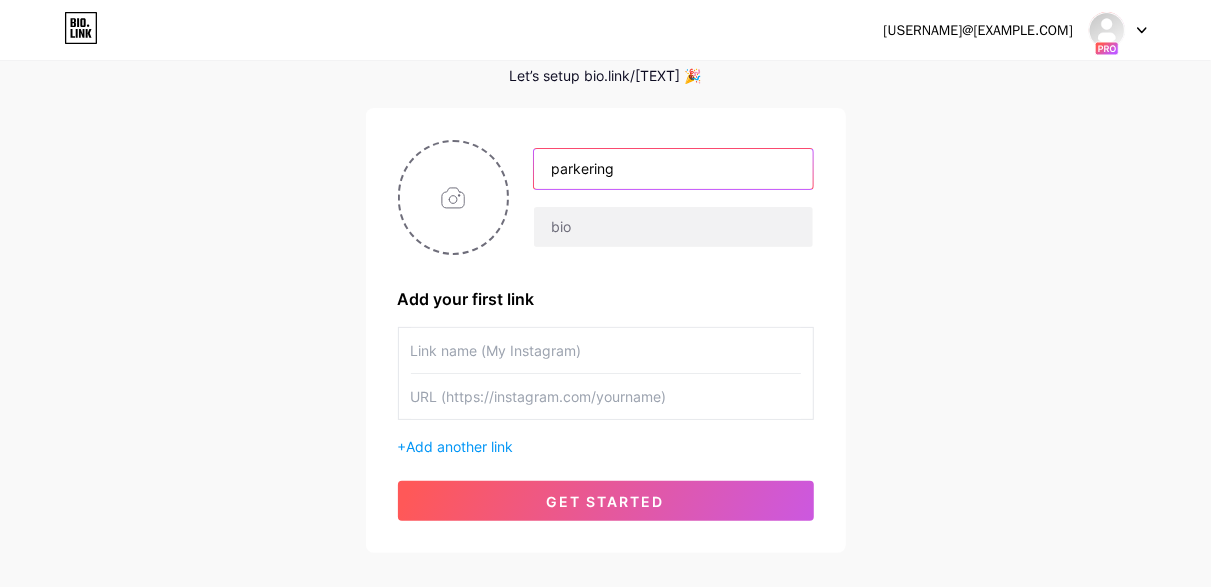 click on "parkering" at bounding box center [673, 169] 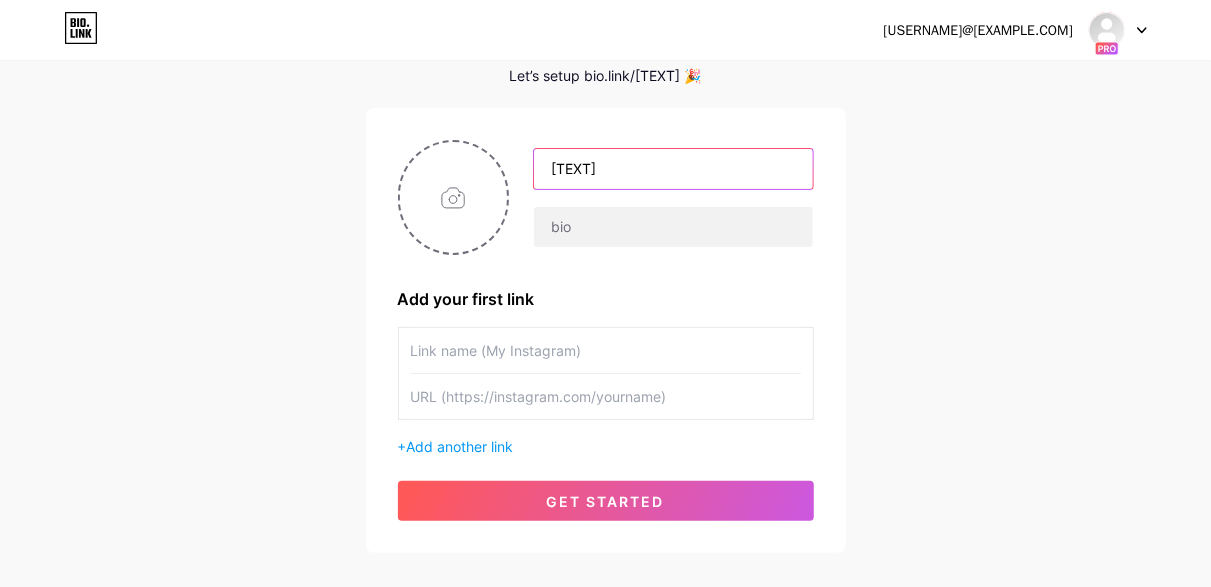 type on "parkeringsapp" 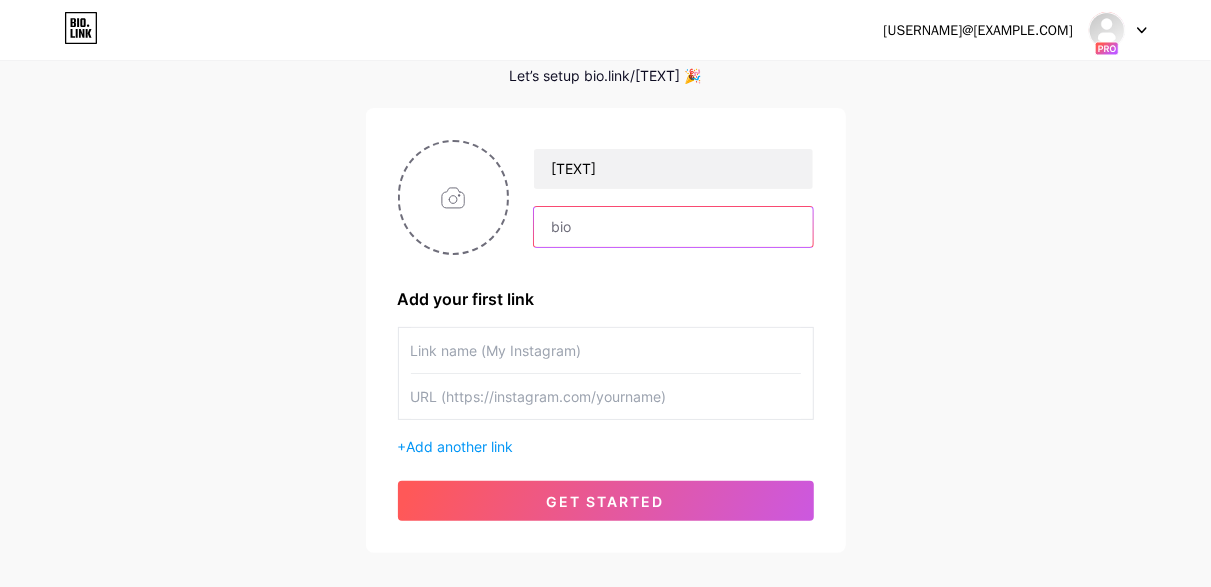 click at bounding box center (673, 227) 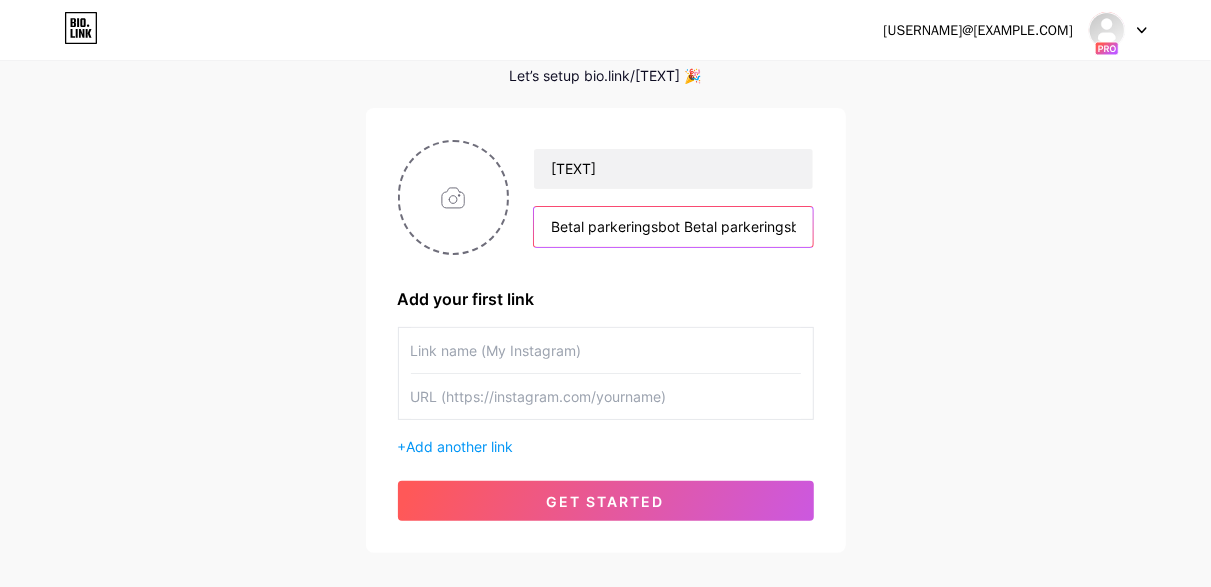scroll, scrollTop: 0, scrollLeft: 17, axis: horizontal 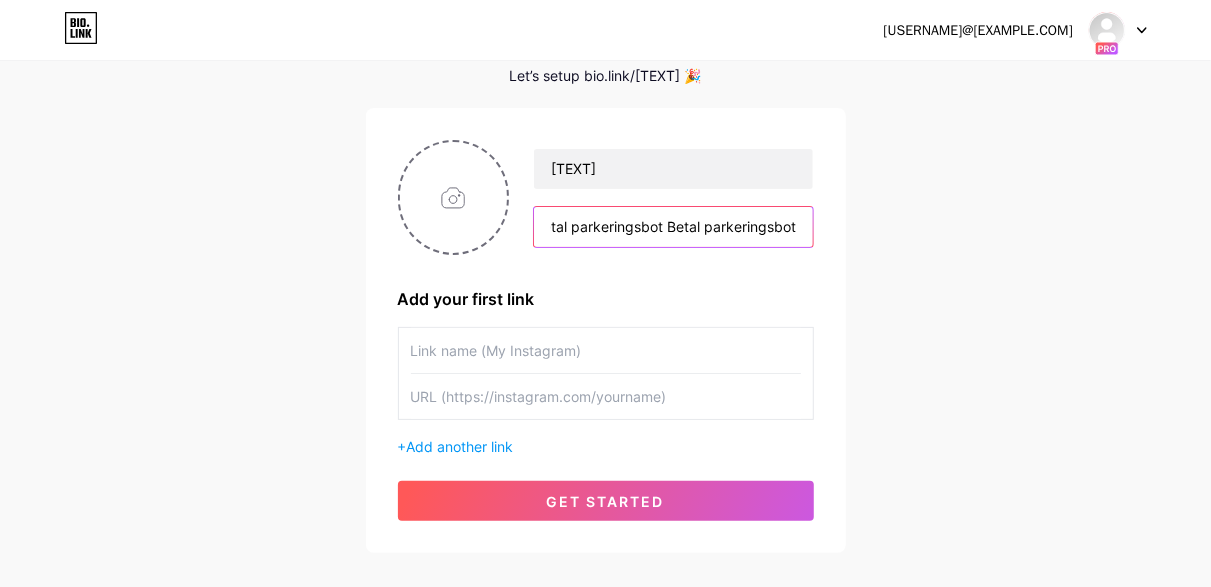 drag, startPoint x: 664, startPoint y: 226, endPoint x: 846, endPoint y: 228, distance: 182.01099 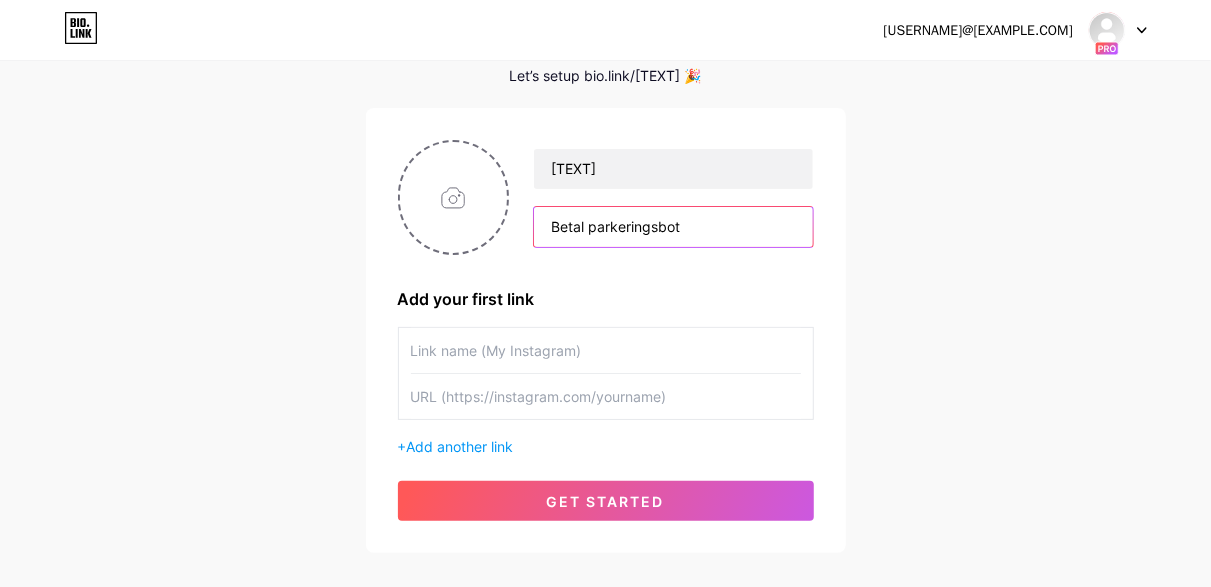 scroll, scrollTop: 0, scrollLeft: 0, axis: both 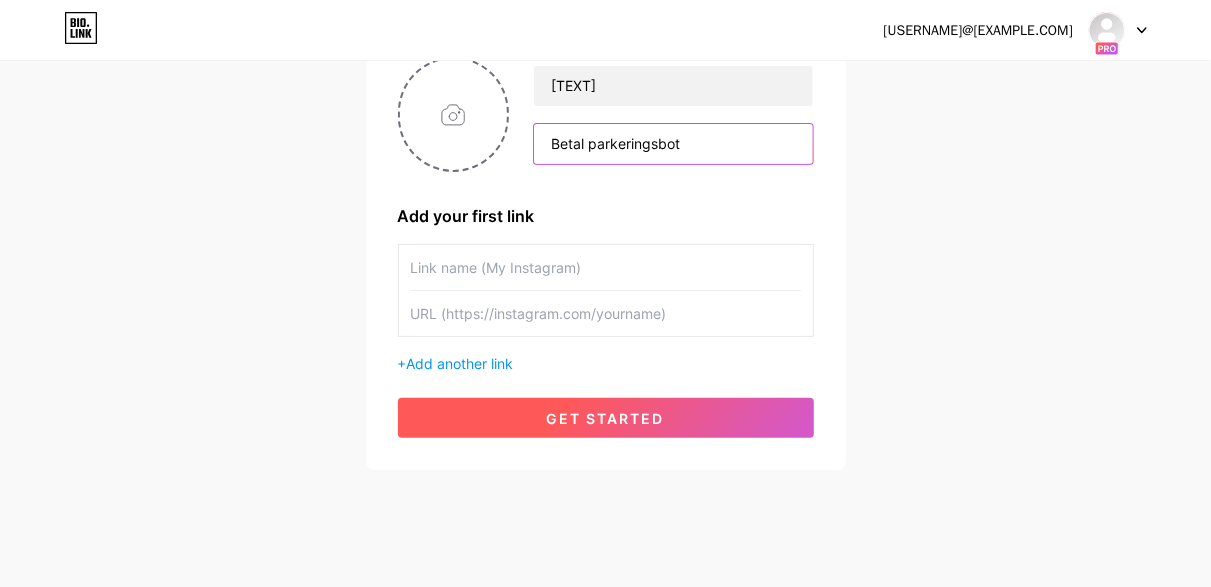 type on "Betal parkeringsbot" 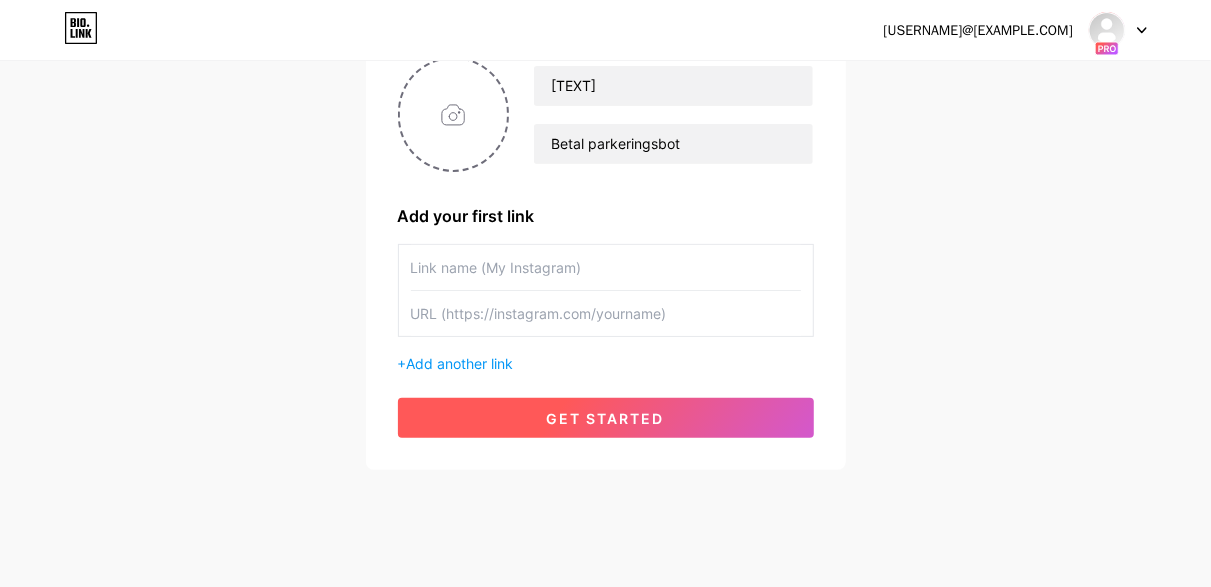 click on "get started" at bounding box center [606, 418] 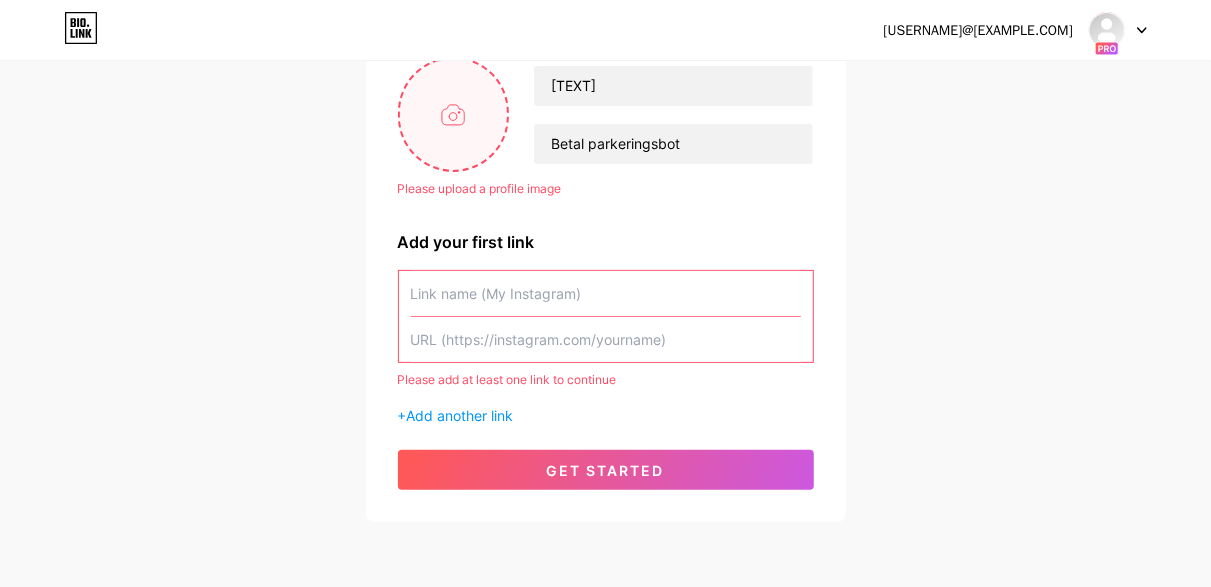 click at bounding box center [454, 114] 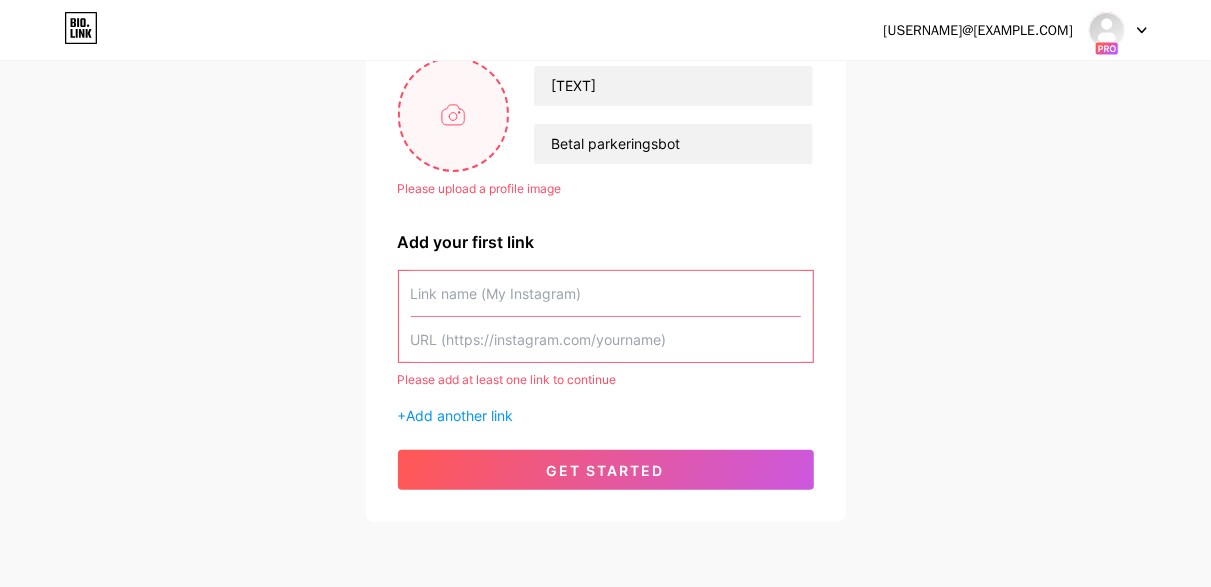 type on "C:\fakepath\e.png" 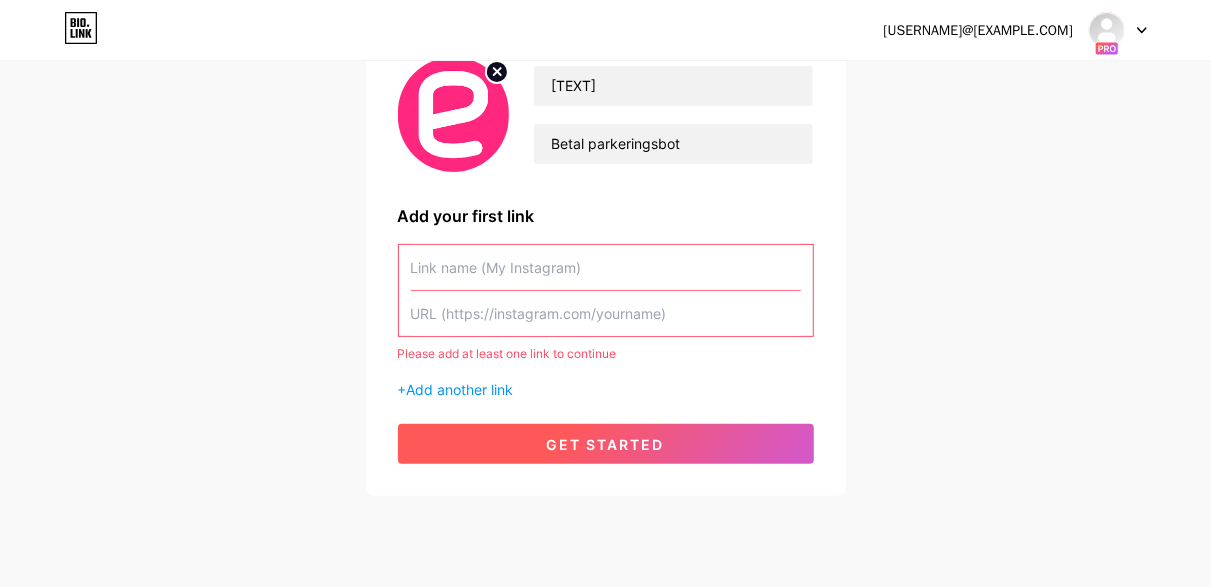 click on "get started" at bounding box center (606, 444) 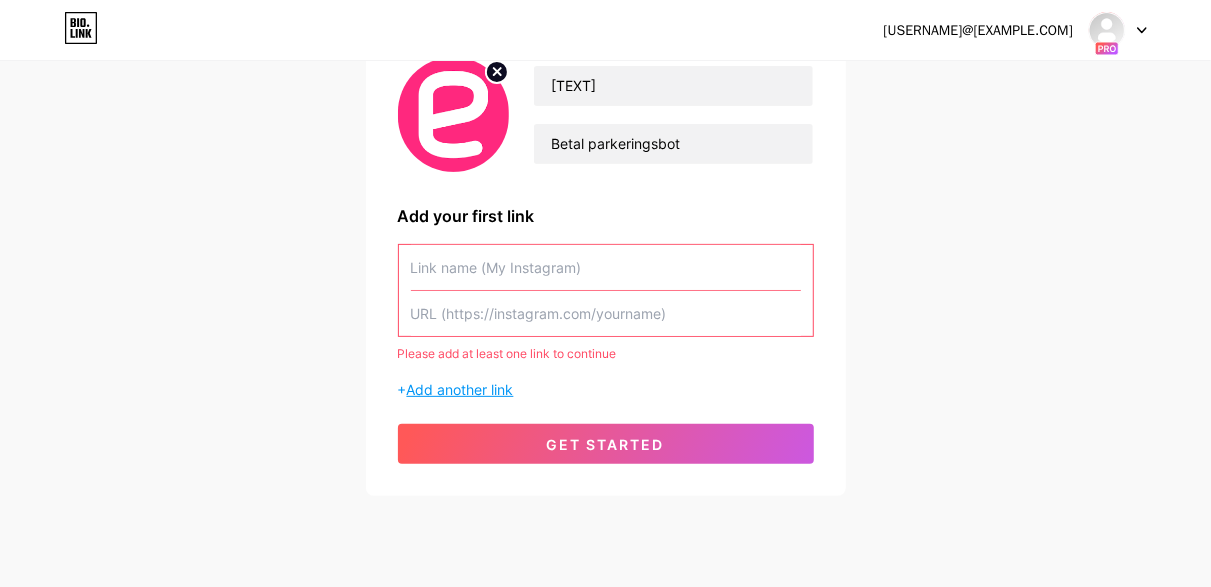 click on "Add another link" at bounding box center (460, 389) 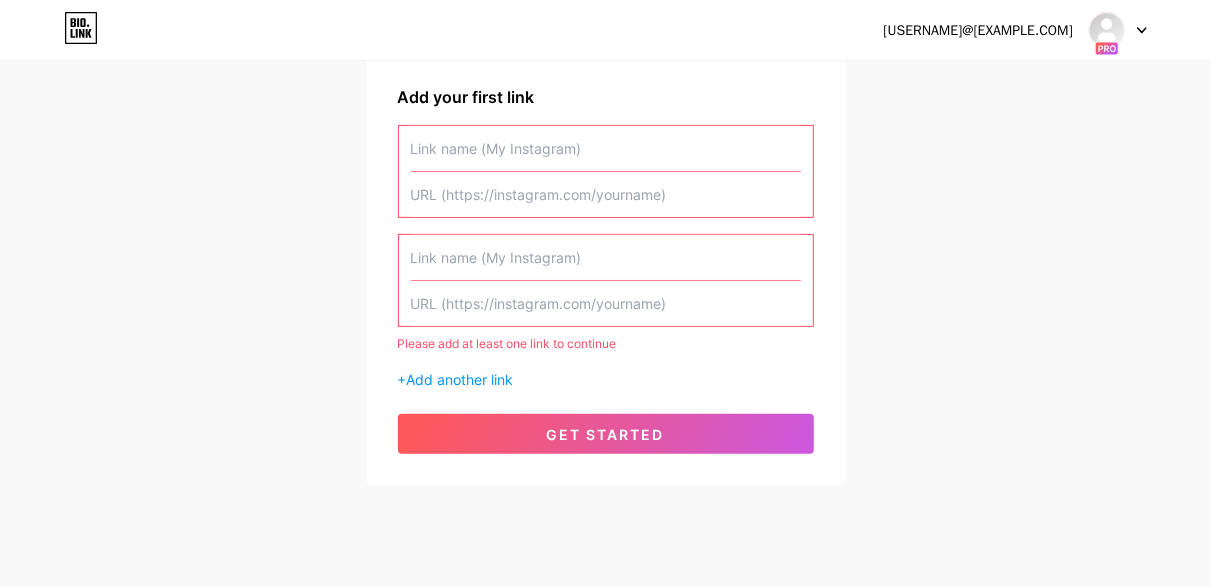 scroll, scrollTop: 265, scrollLeft: 0, axis: vertical 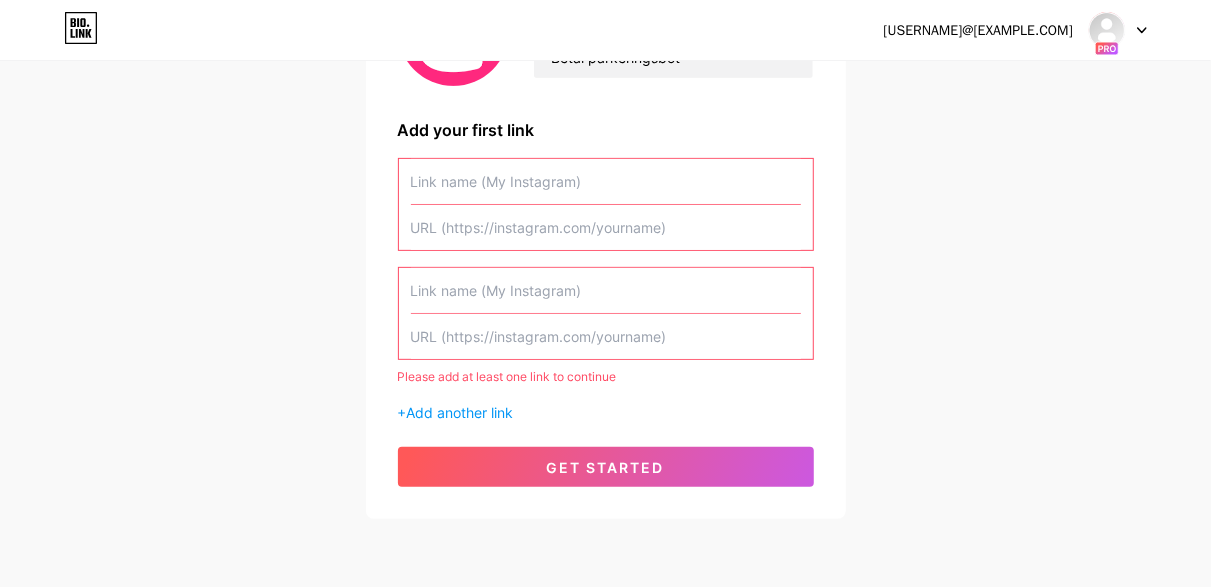 click at bounding box center [606, 181] 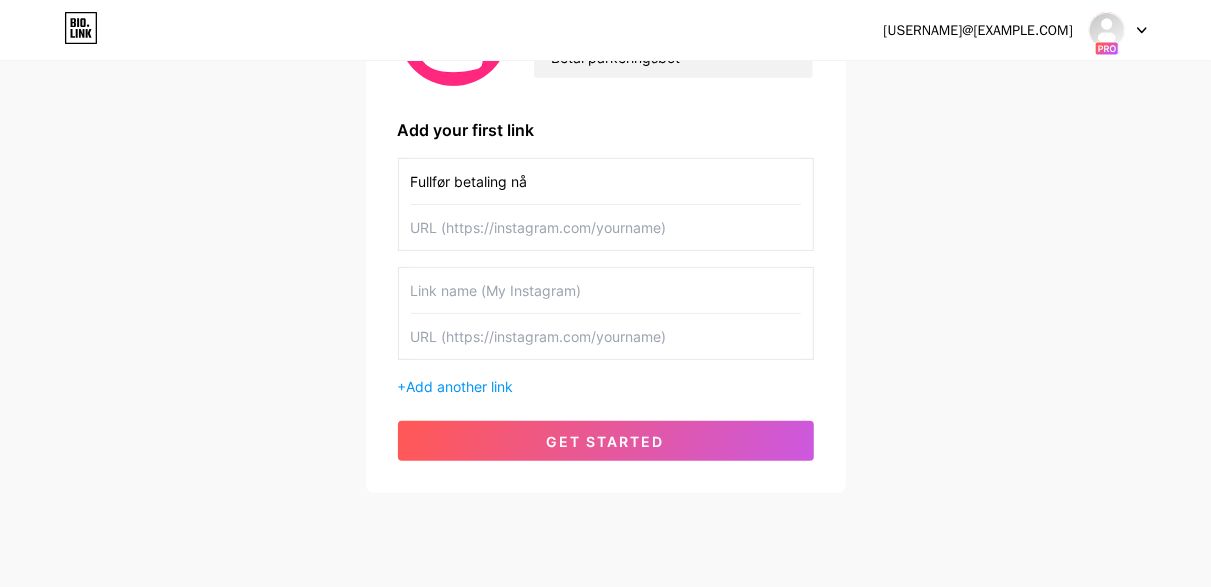 type on "Fullfør betaling nå" 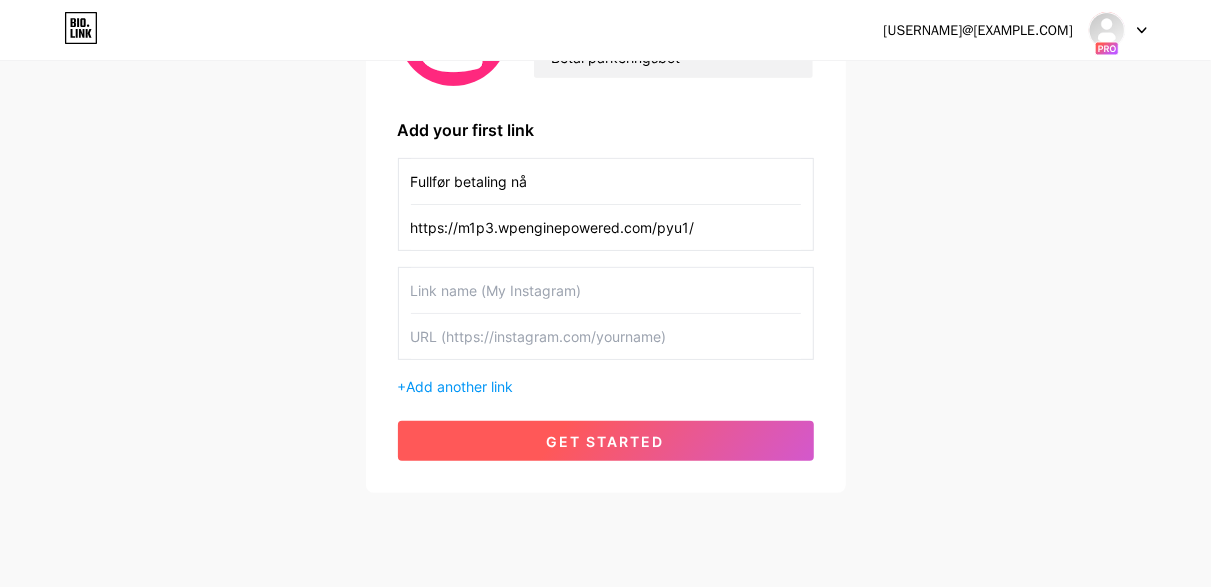 type on "https://m1p3.wpenginepowered.com/pyu1/" 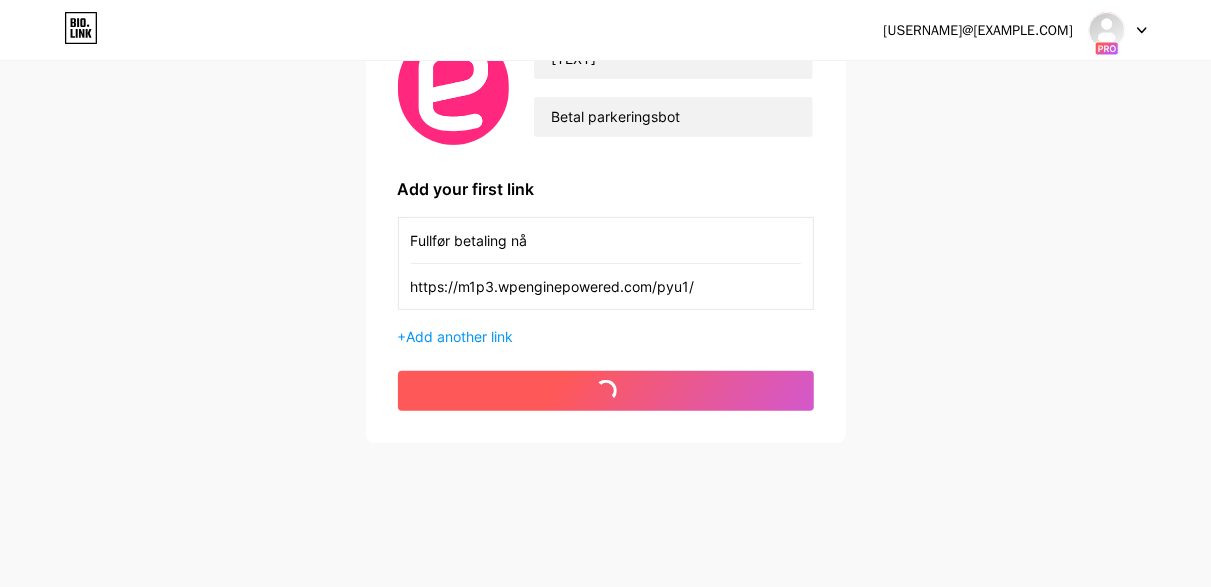 scroll, scrollTop: 204, scrollLeft: 0, axis: vertical 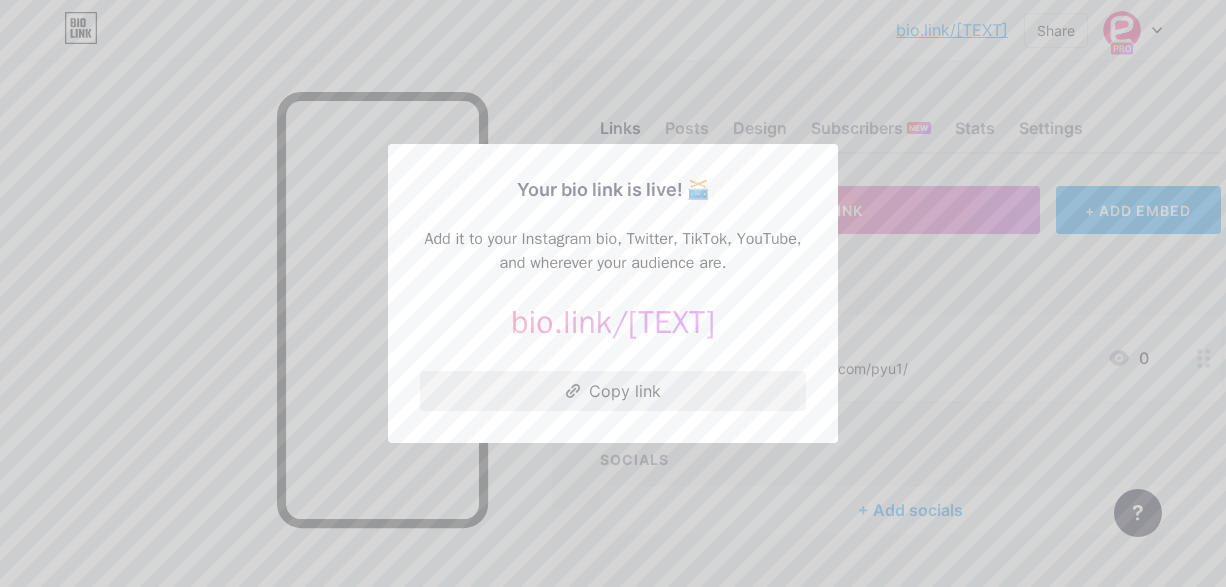 click on "Copy link" at bounding box center [613, 391] 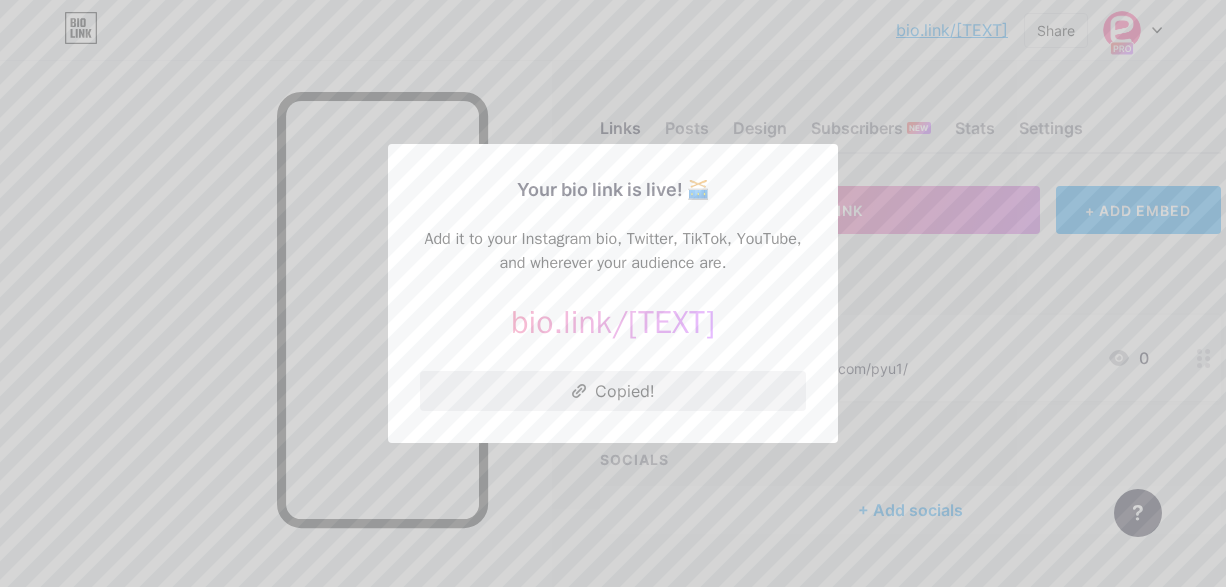 click on "Copied!" at bounding box center [613, 391] 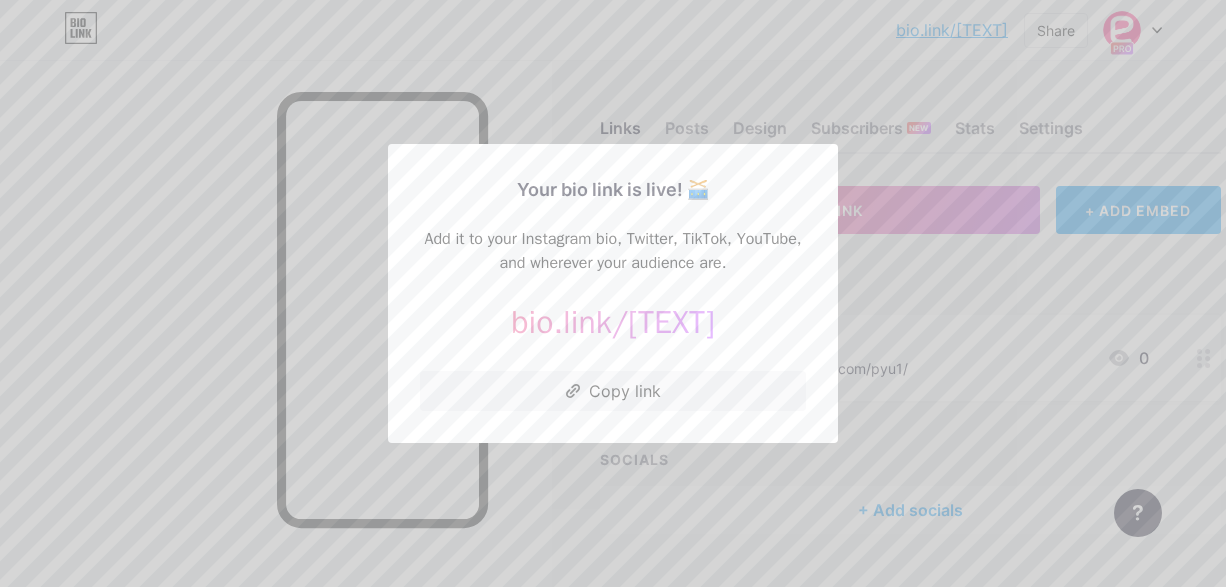 click at bounding box center [613, 293] 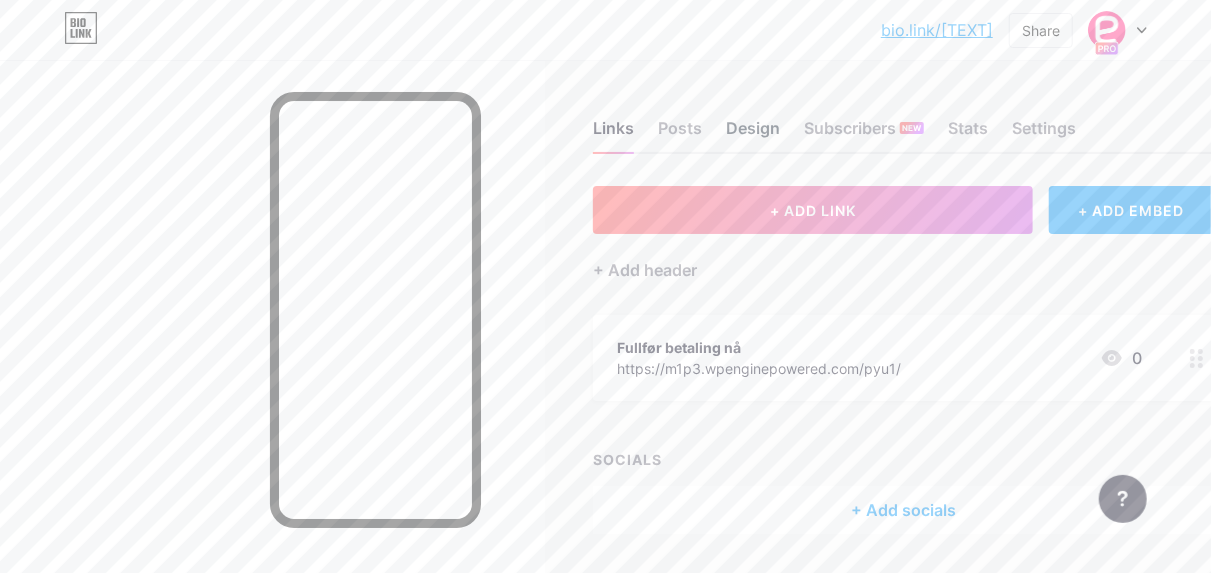 click on "Design" at bounding box center [753, 134] 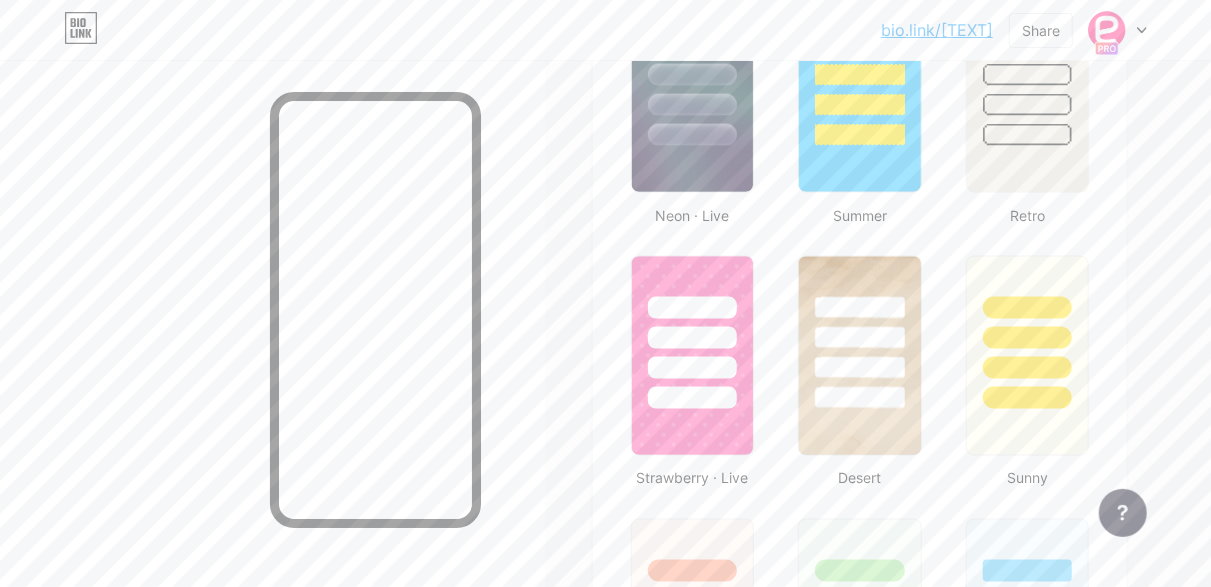 scroll, scrollTop: 1394, scrollLeft: 0, axis: vertical 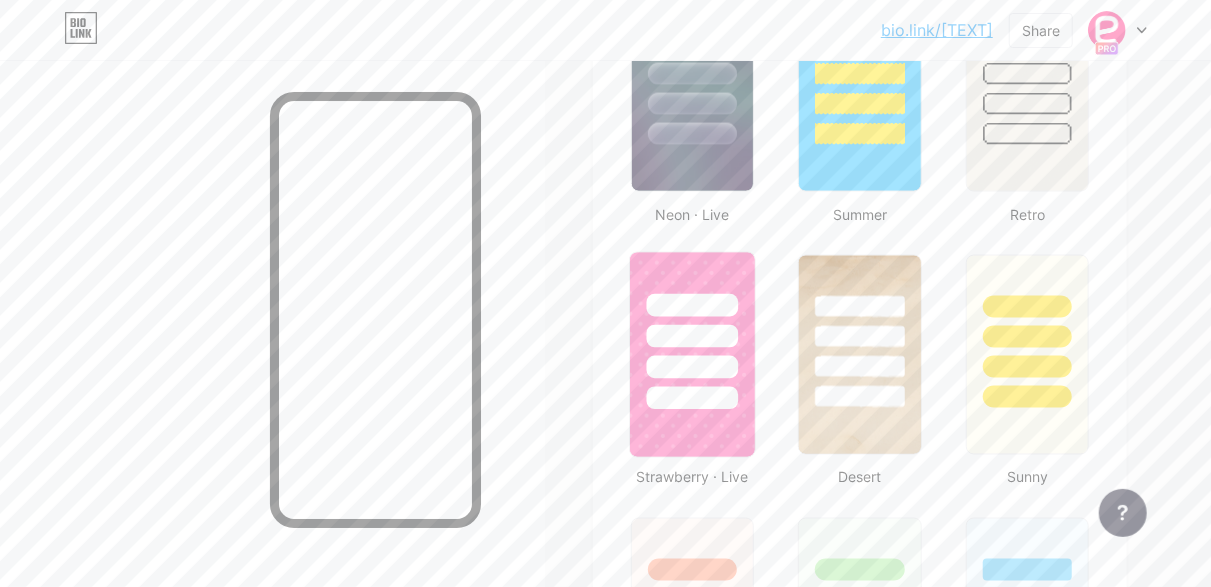 click at bounding box center [692, 355] 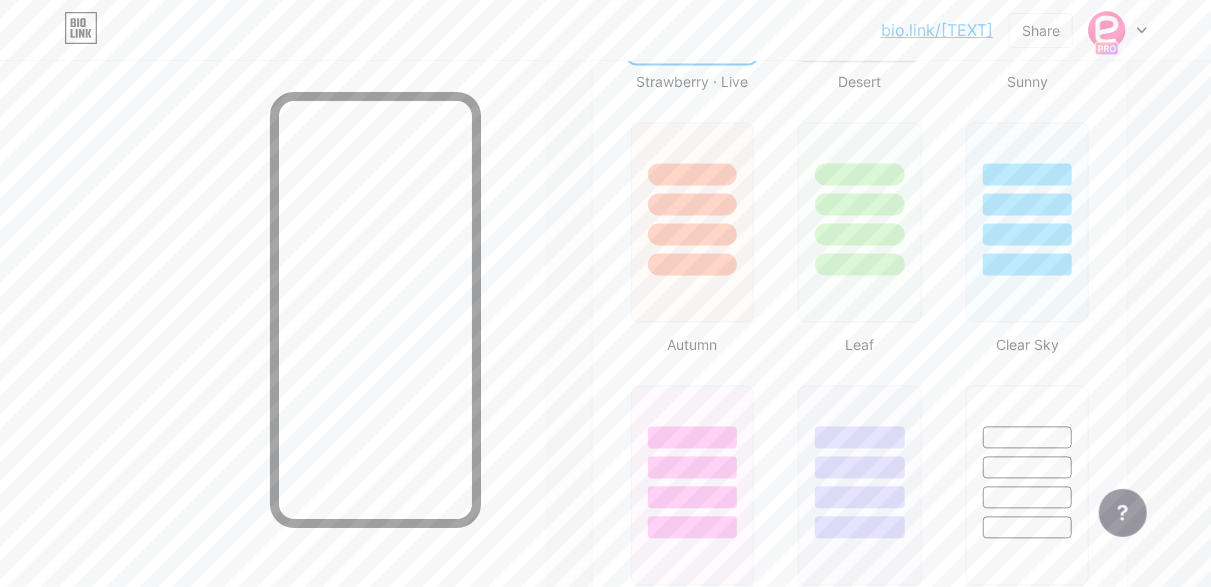 scroll, scrollTop: 1852, scrollLeft: 0, axis: vertical 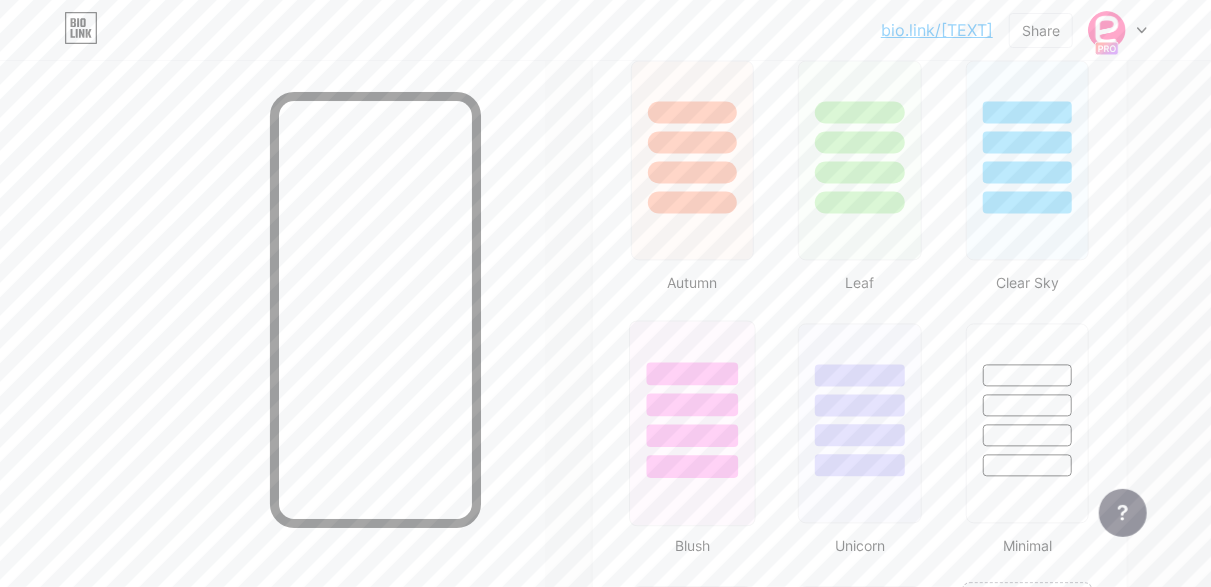 click at bounding box center [693, 435] 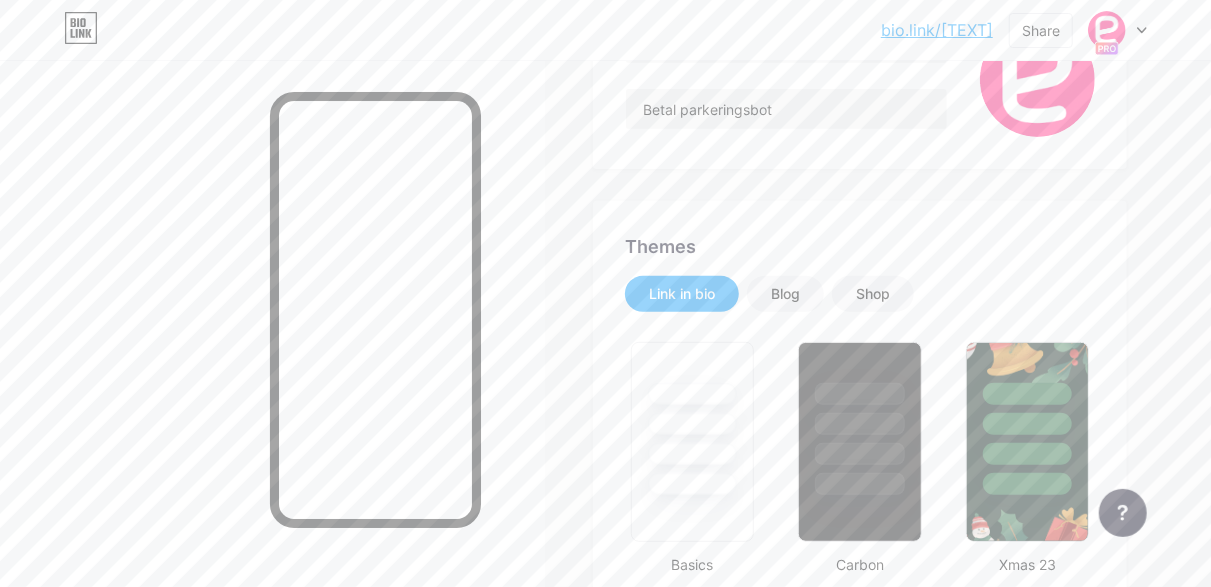 scroll, scrollTop: 252, scrollLeft: 0, axis: vertical 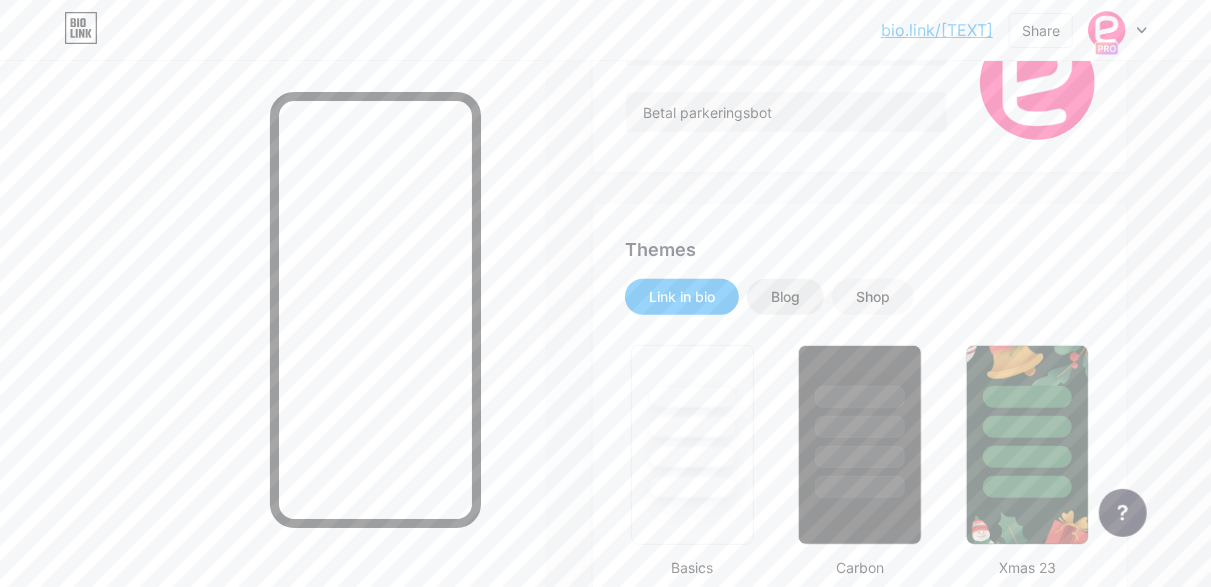 click on "Blog" at bounding box center [785, 297] 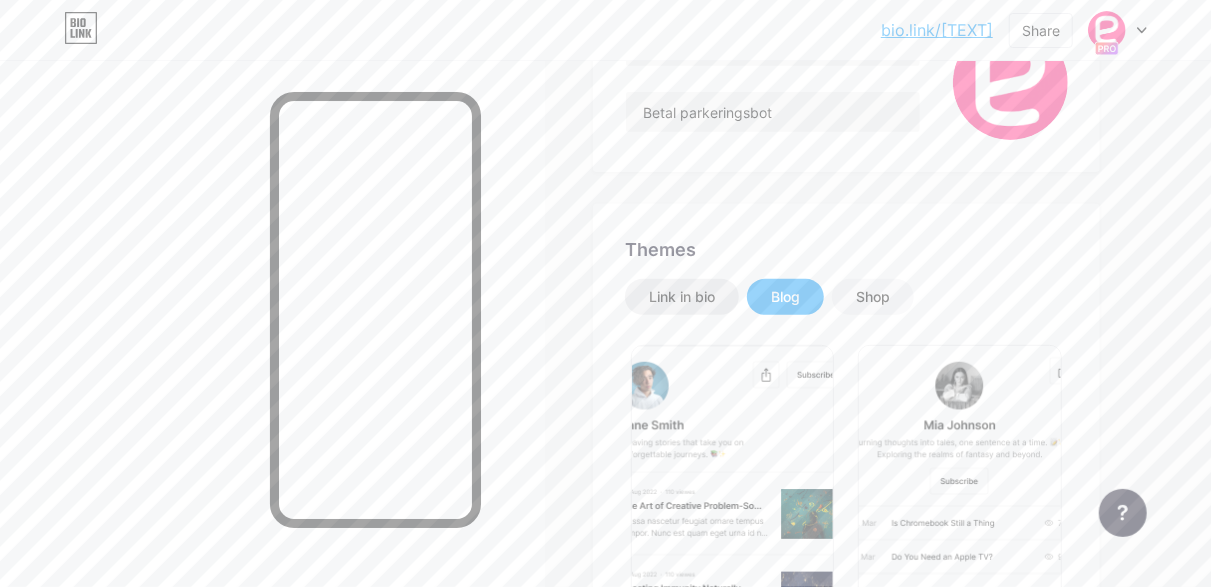 click on "Link in bio" at bounding box center [682, 297] 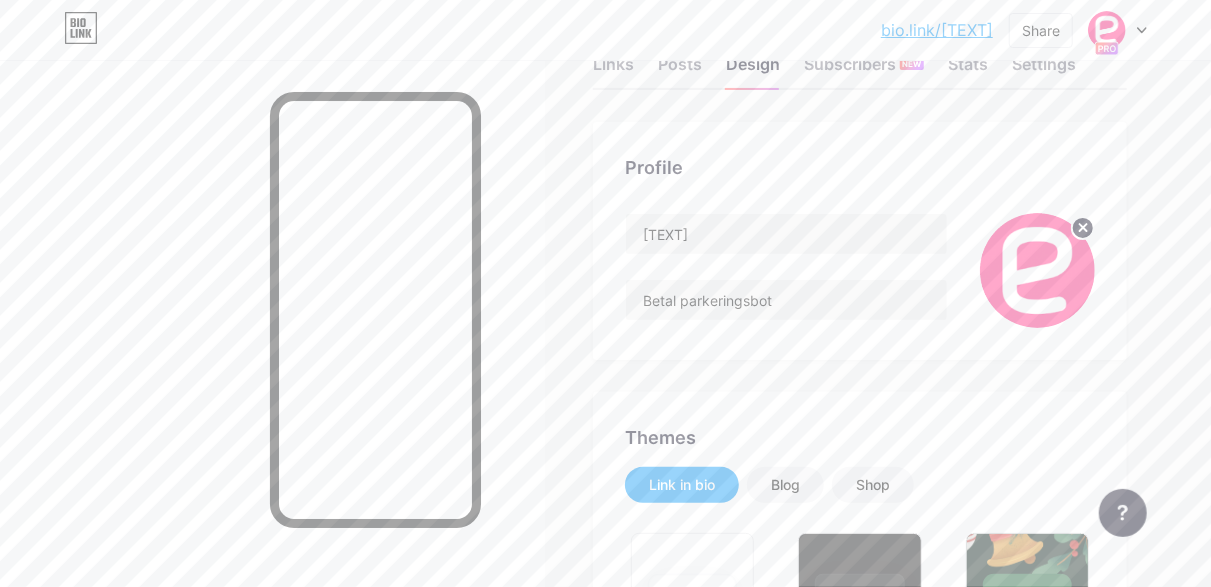 scroll, scrollTop: 0, scrollLeft: 0, axis: both 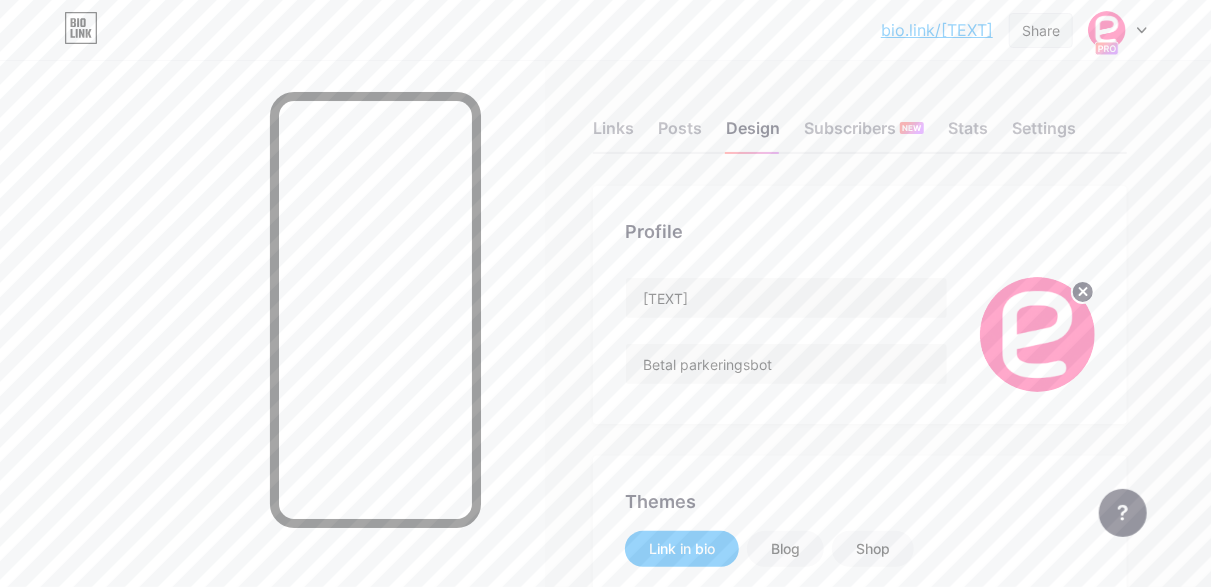 click on "Share" at bounding box center (1041, 30) 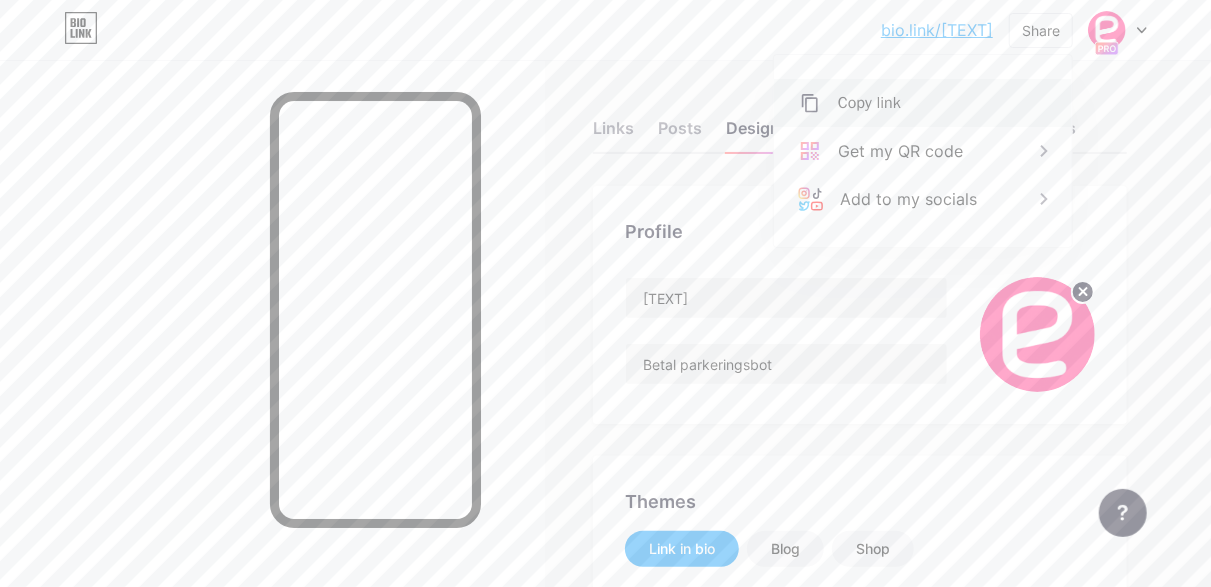 click on "Copy link" at bounding box center [869, 103] 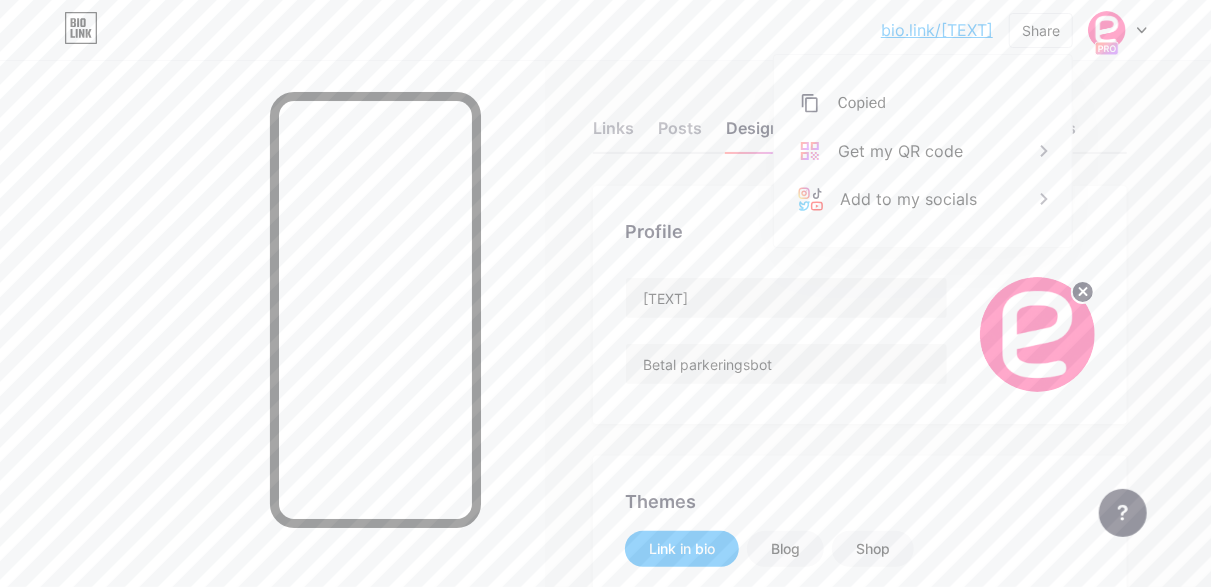 click on "Links
Posts
Design
Subscribers
NEW
Stats
Settings     Profile   parkeringsapp     Betal parkeringsbot                   Themes   Link in bio   Blog   Shop       Basics       Carbon       Xmas 23       Pride       Glitch       Winter · Live       Glassy · Live       Chameleon · Live       Rainy Night · Live       Neon · Live       Summer       Retro       Strawberry · Live       Desert       Sunny       Autumn       Leaf       Clear Sky       Blush       Unicorn       Minimal       Cloudy       Shadow     Create your own           Changes saved       Position to display socials                 Top                     Bottom
Disable Bio Link branding
Will hide the Bio Link branding from homepage     Display Share button
Enables social sharing options on your page including a QR code.   Changes saved           Feature requests             Help center     Chat with us" at bounding box center (605, 1728) 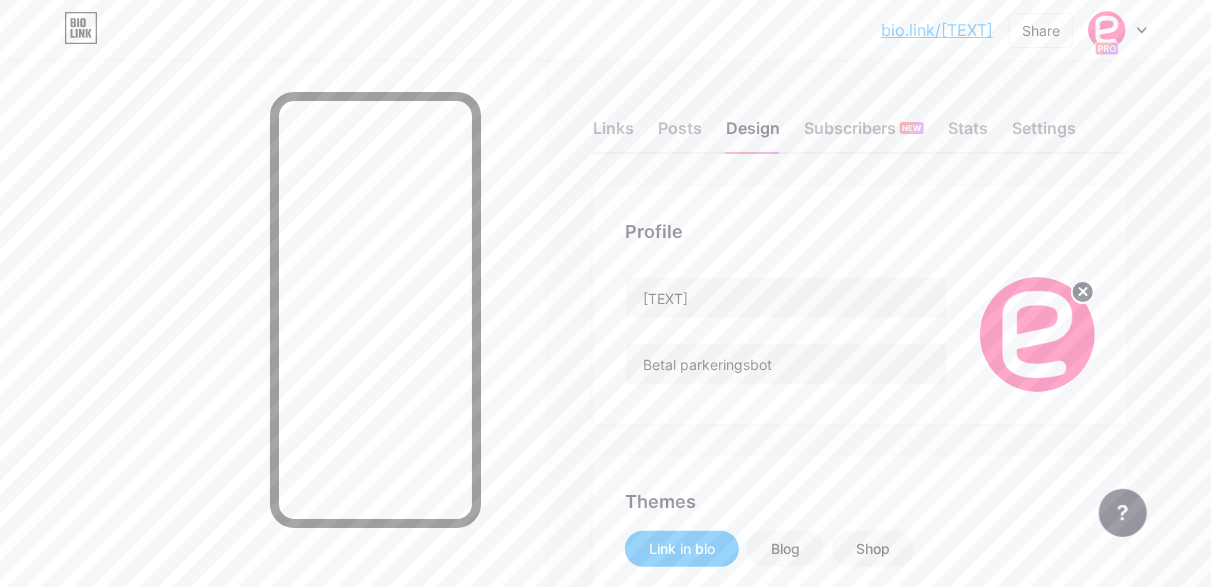 click on "bio.link/parkeringsapp" at bounding box center (937, 30) 